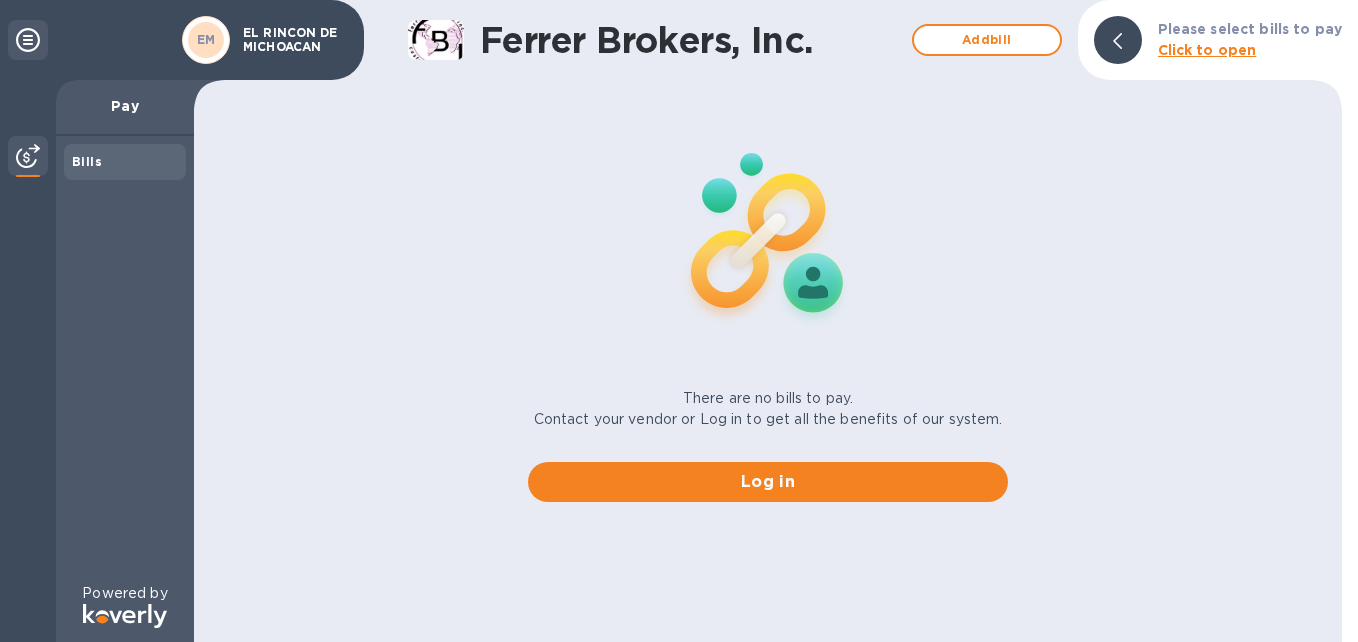 scroll, scrollTop: 0, scrollLeft: 0, axis: both 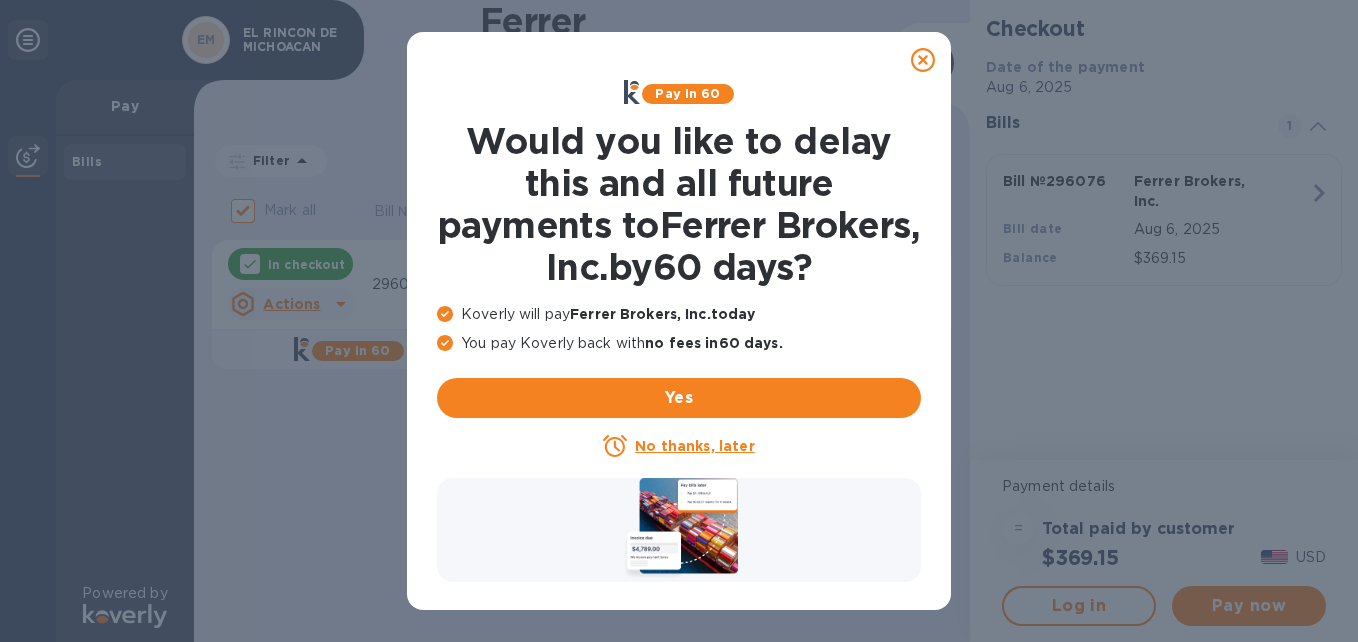 click 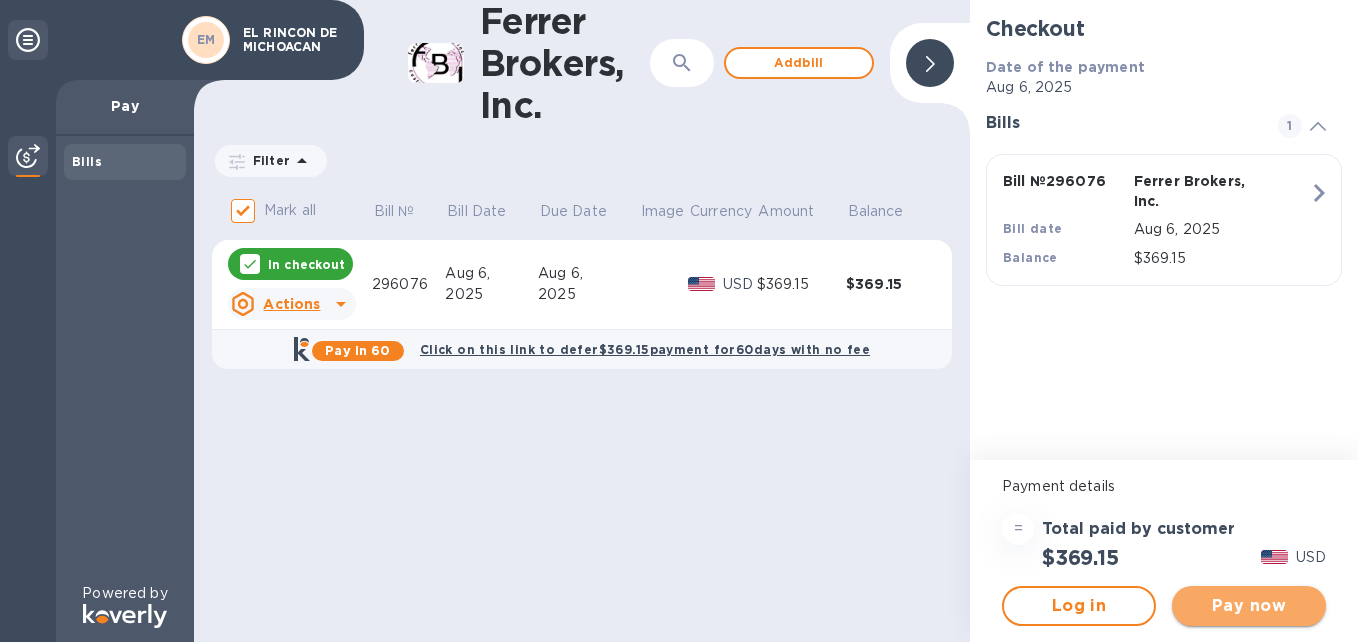 click on "Pay now" at bounding box center [1249, 606] 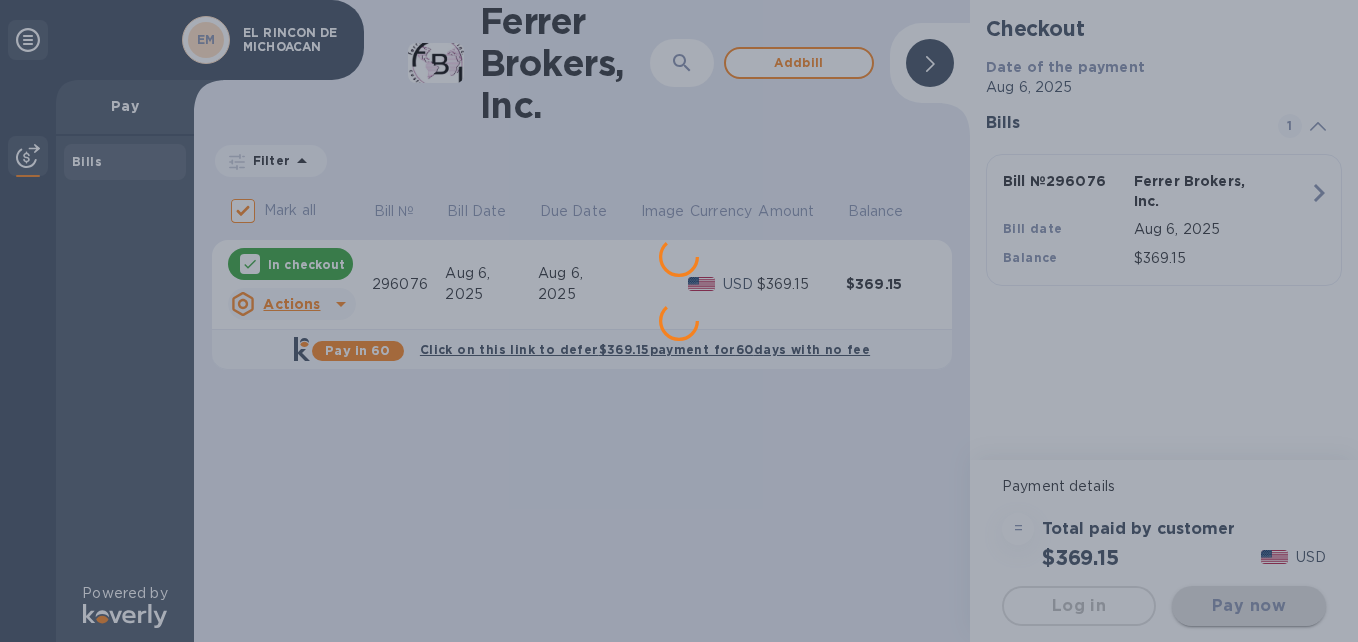 scroll, scrollTop: 0, scrollLeft: 0, axis: both 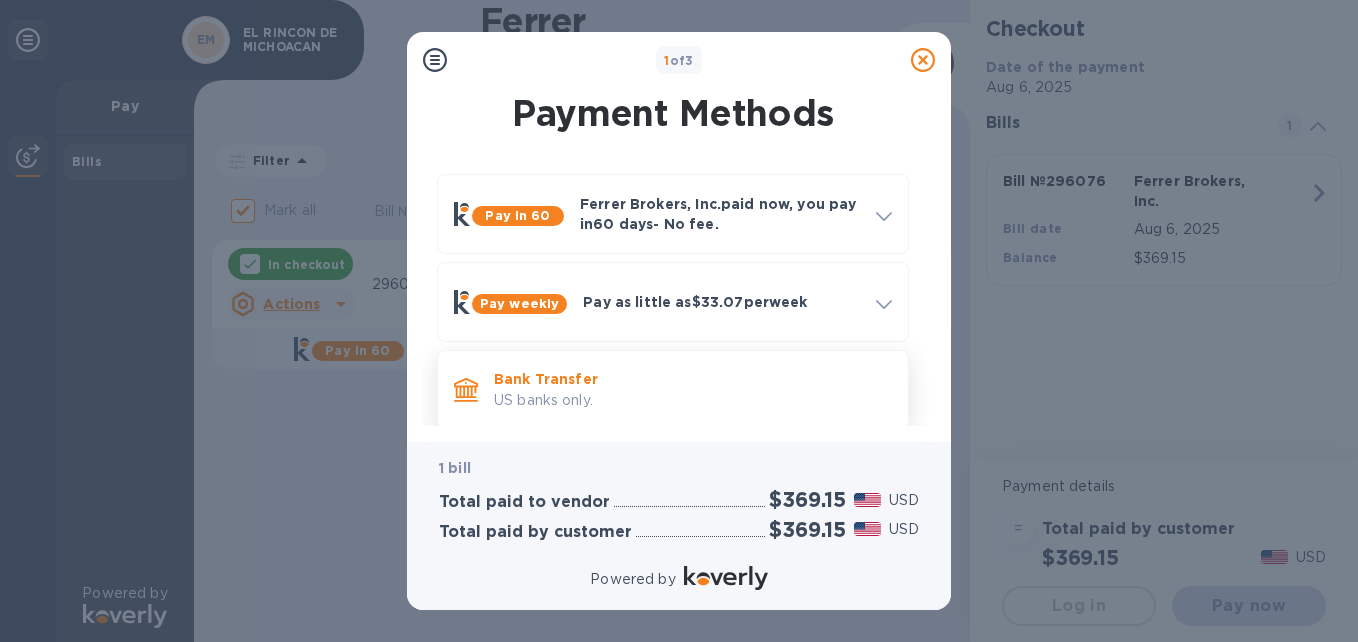 click on "Bank Transfer" at bounding box center [693, 379] 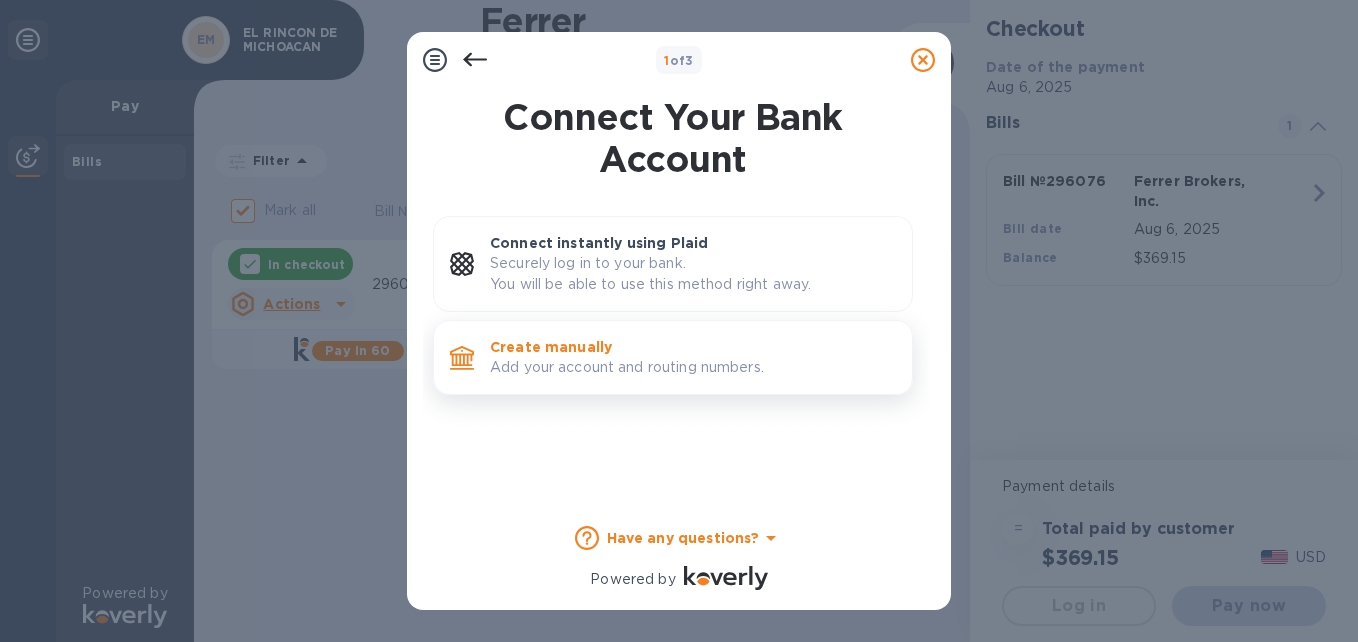 click on "Add your account and routing numbers." at bounding box center (693, 367) 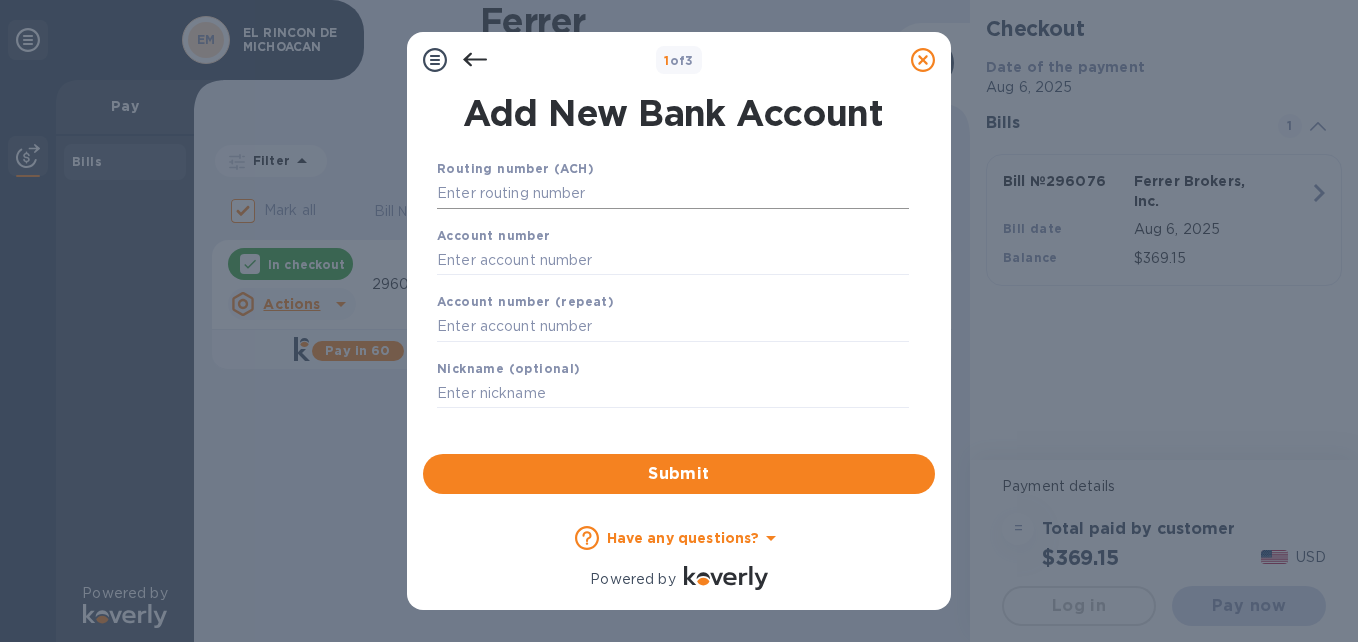 click at bounding box center (673, 194) 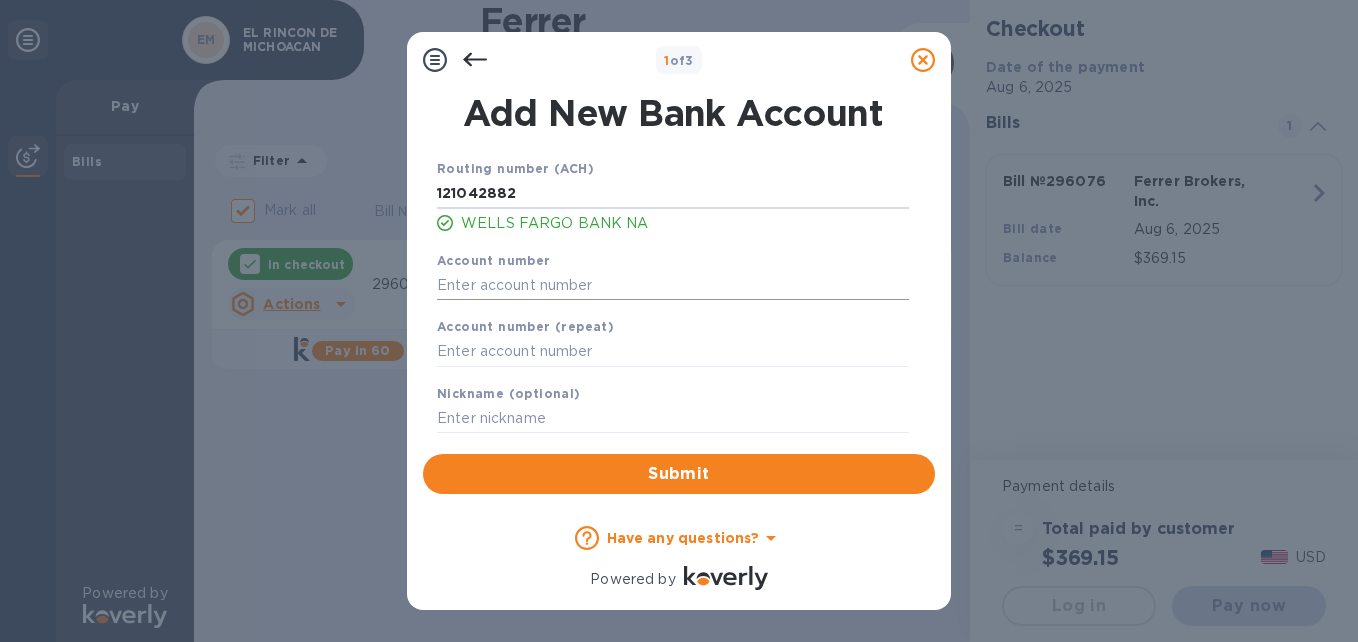 type on "121042882" 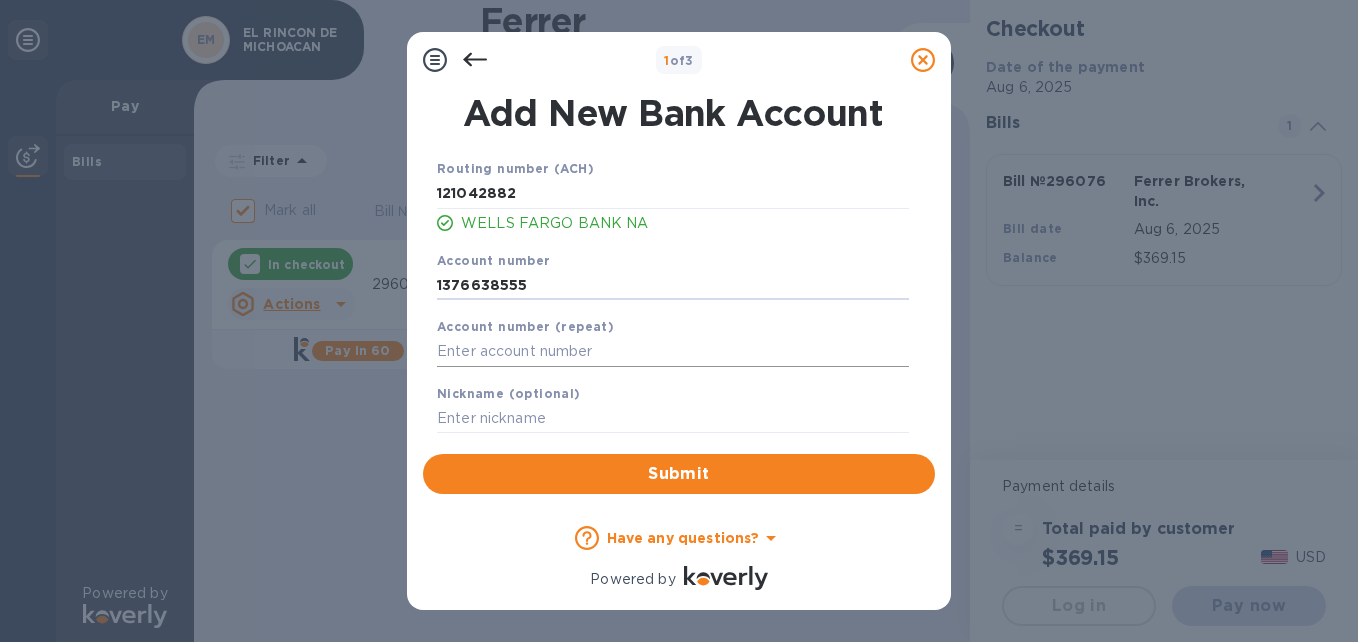 type on "1376638555" 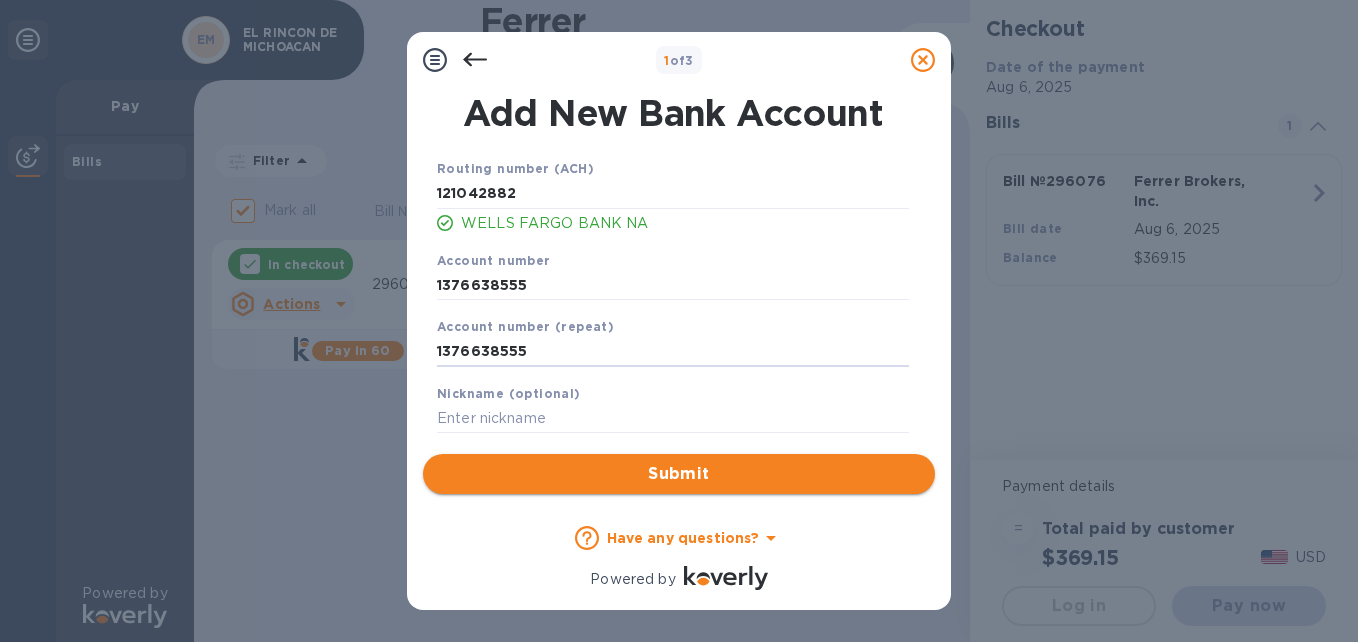 type on "1376638555" 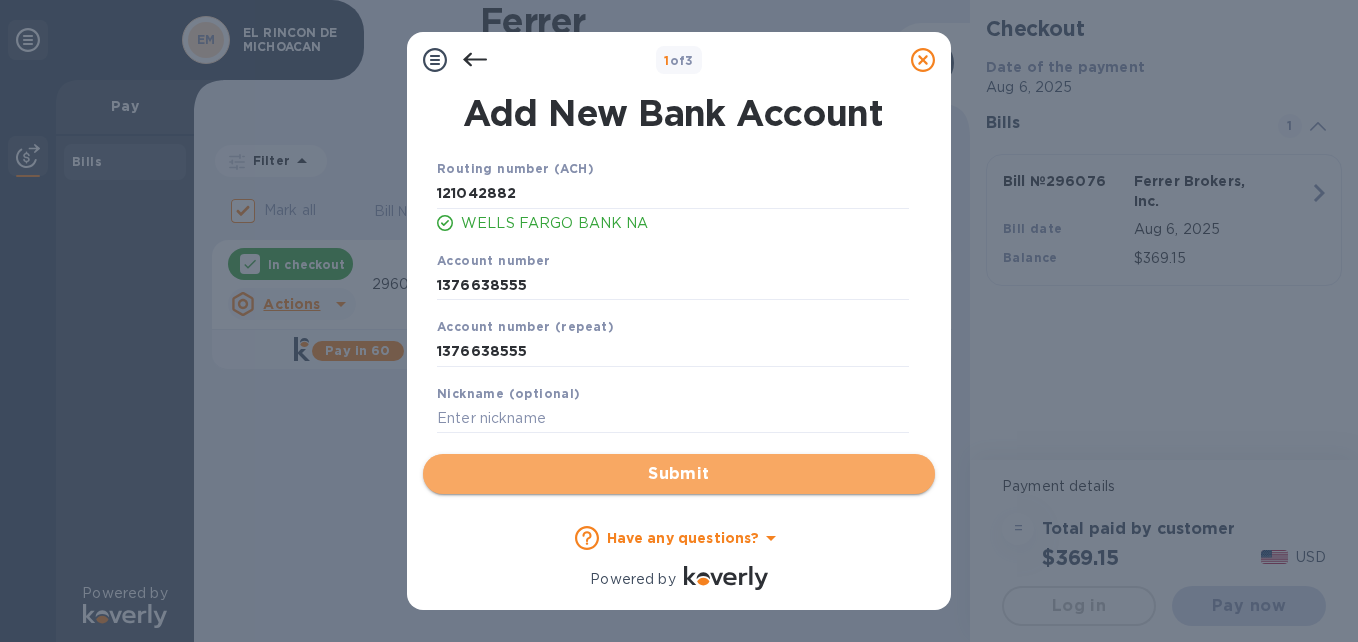 click on "Submit" at bounding box center [679, 474] 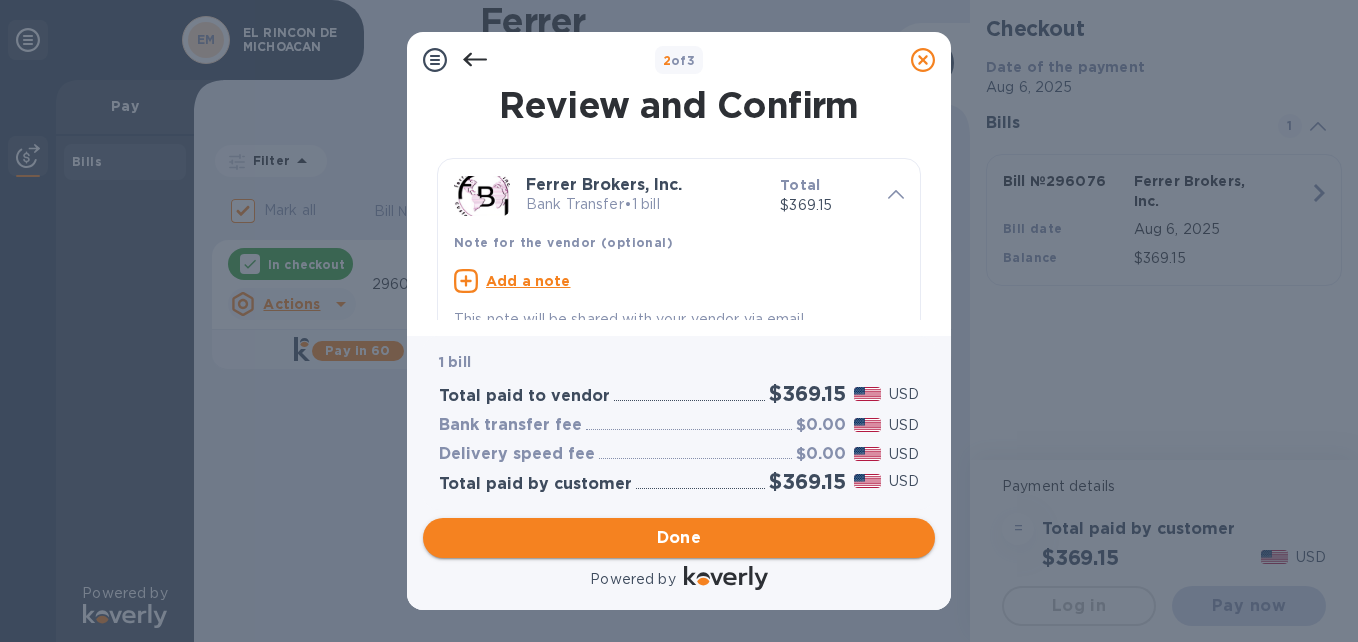 click on "Done" at bounding box center [679, 538] 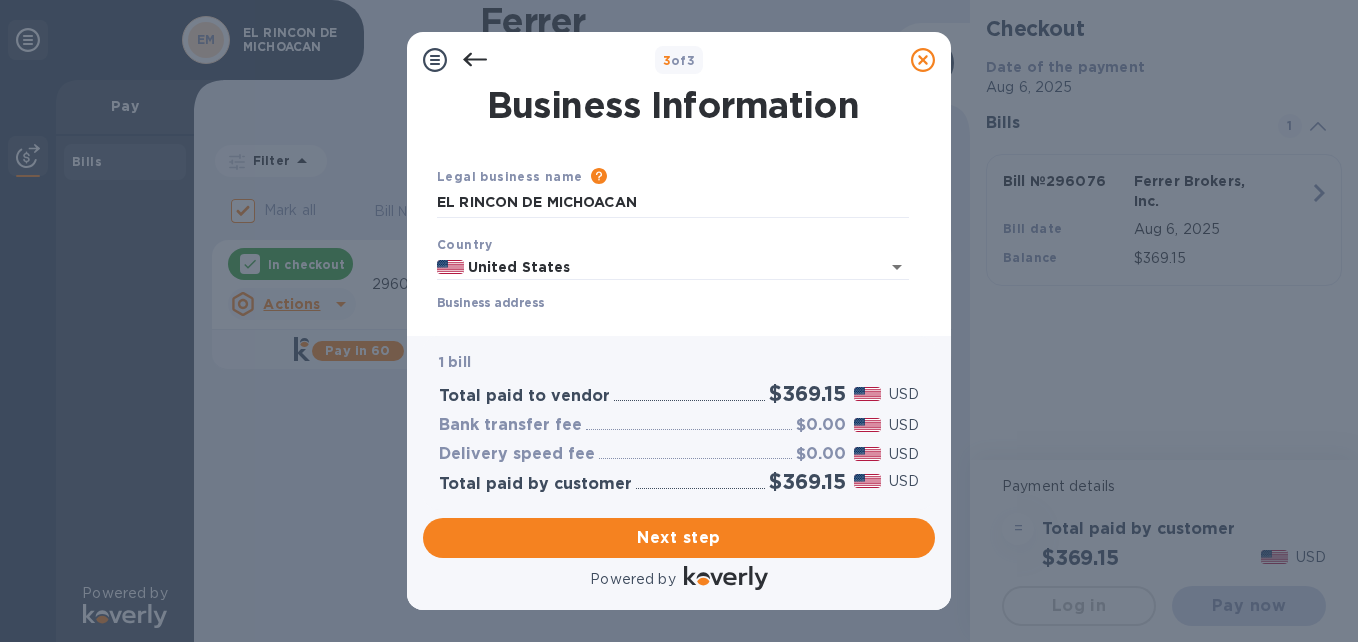 scroll, scrollTop: 100, scrollLeft: 0, axis: vertical 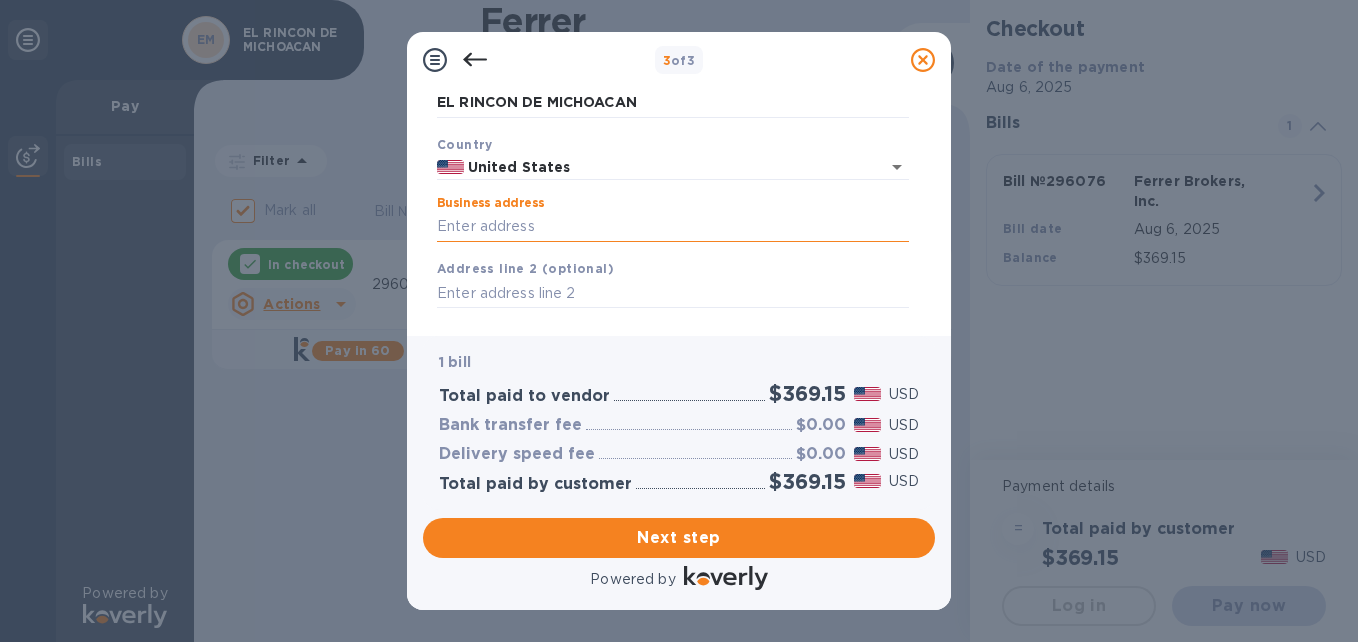 click on "Business address" at bounding box center (673, 227) 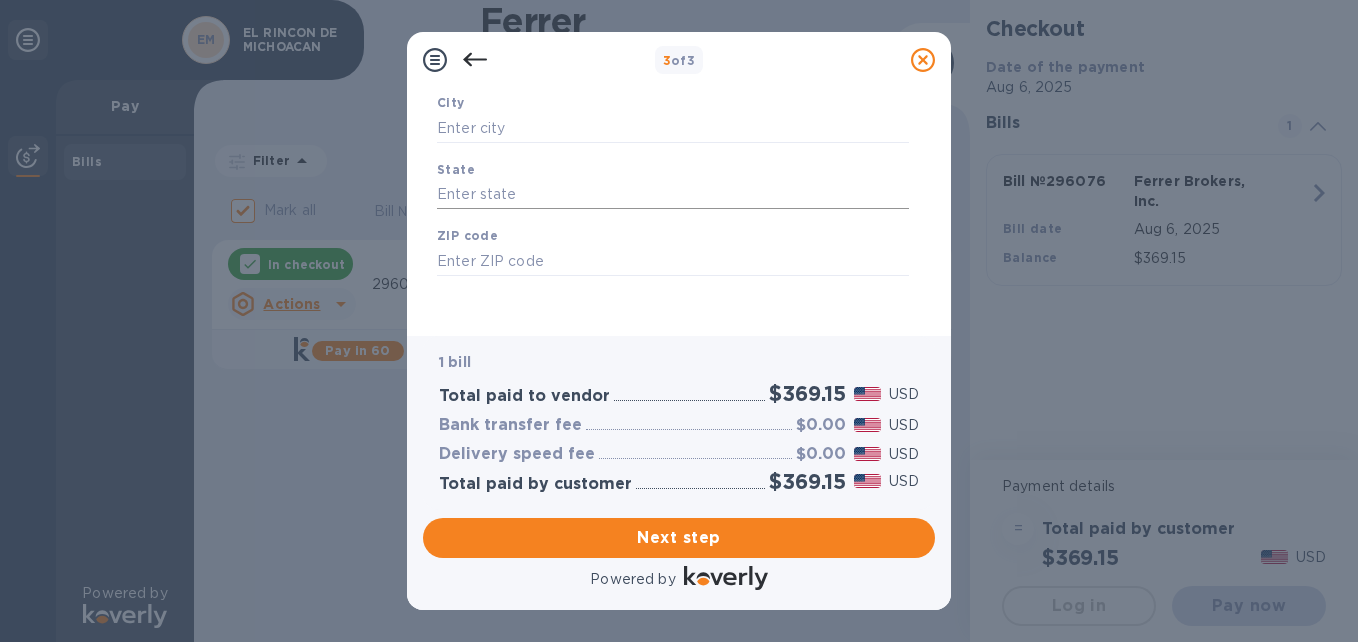 scroll, scrollTop: 336, scrollLeft: 0, axis: vertical 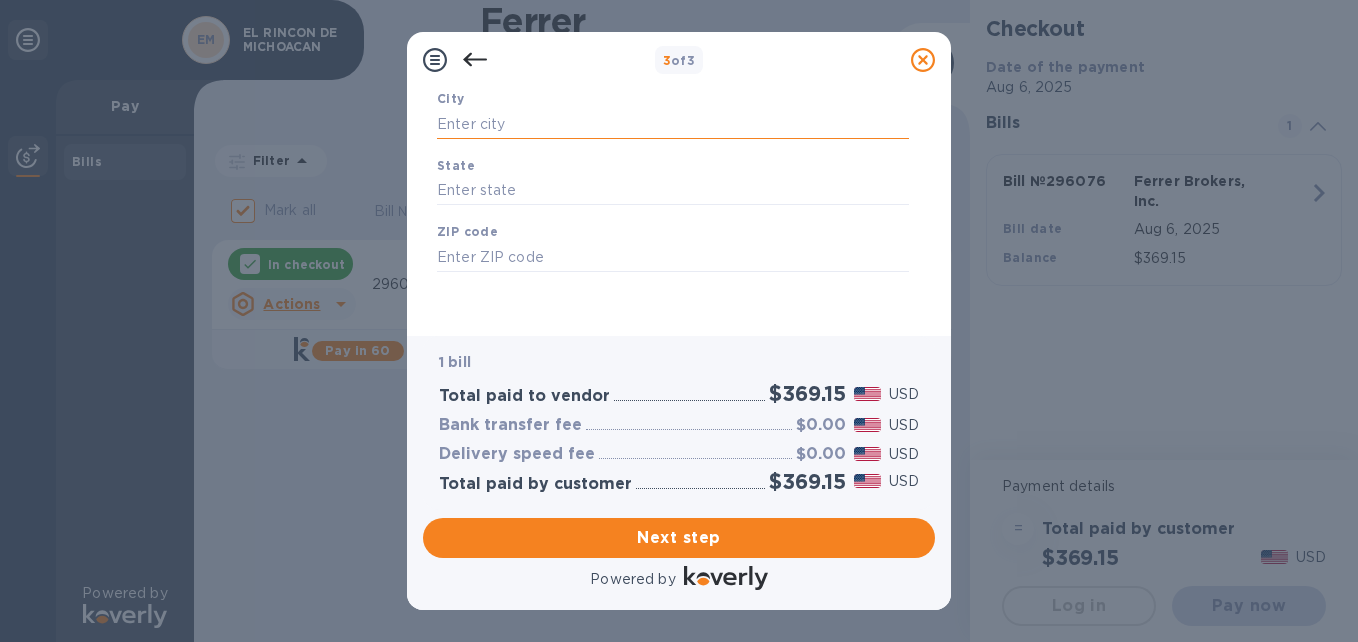 click at bounding box center (673, 124) 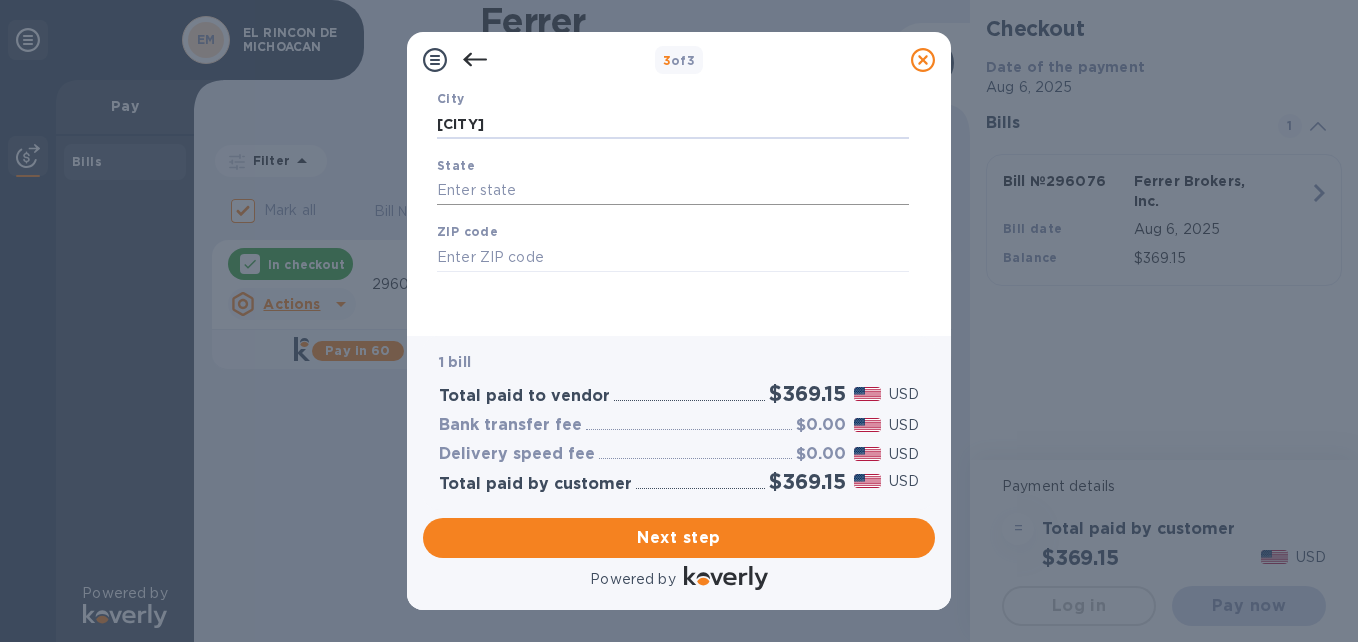 type on "[CITY]" 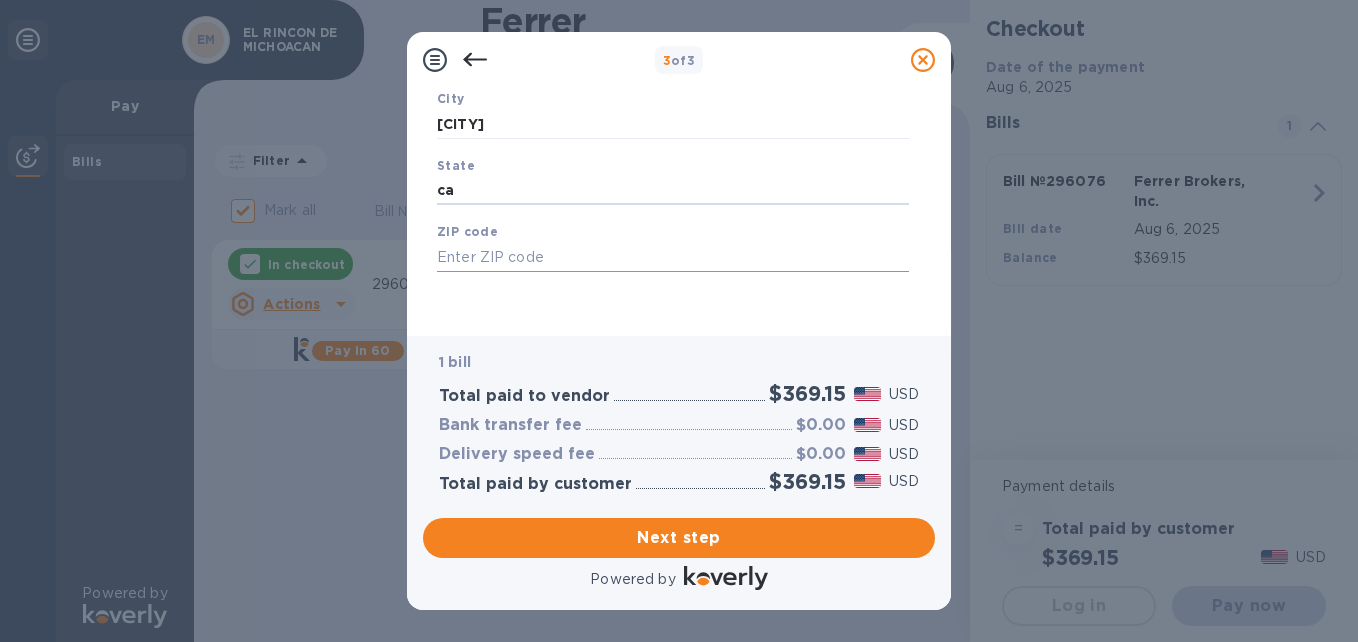 type on "ca" 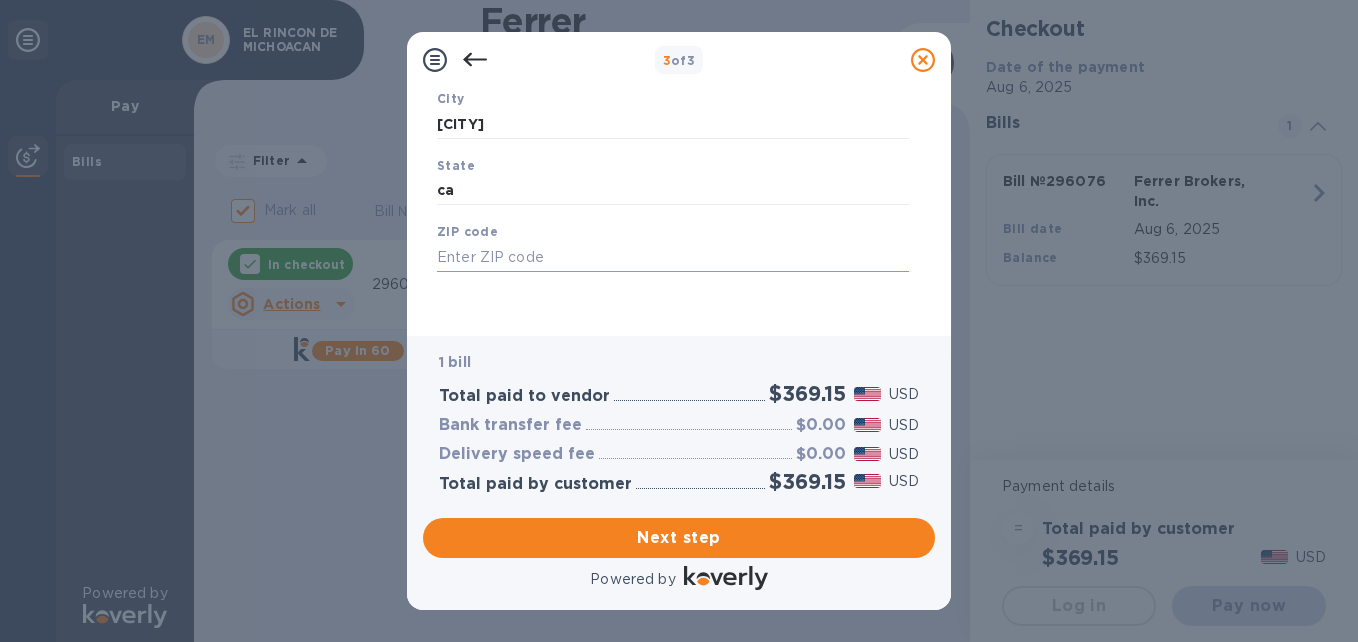 click at bounding box center (673, 257) 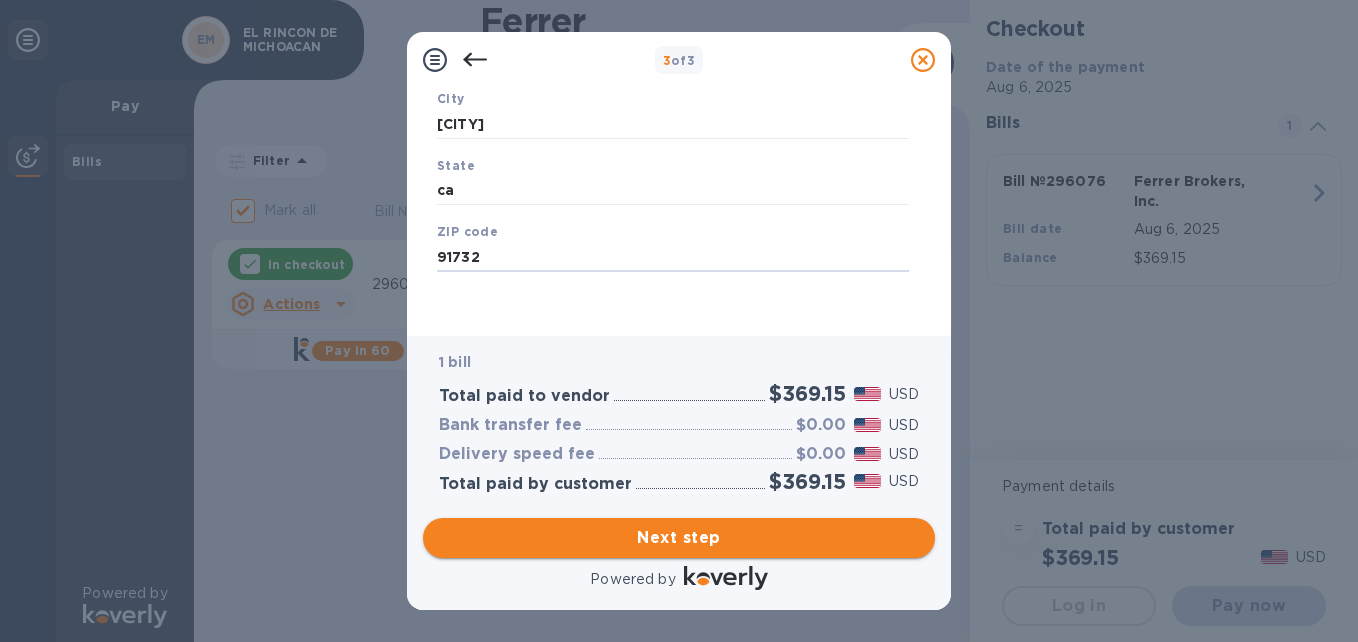 type on "91732" 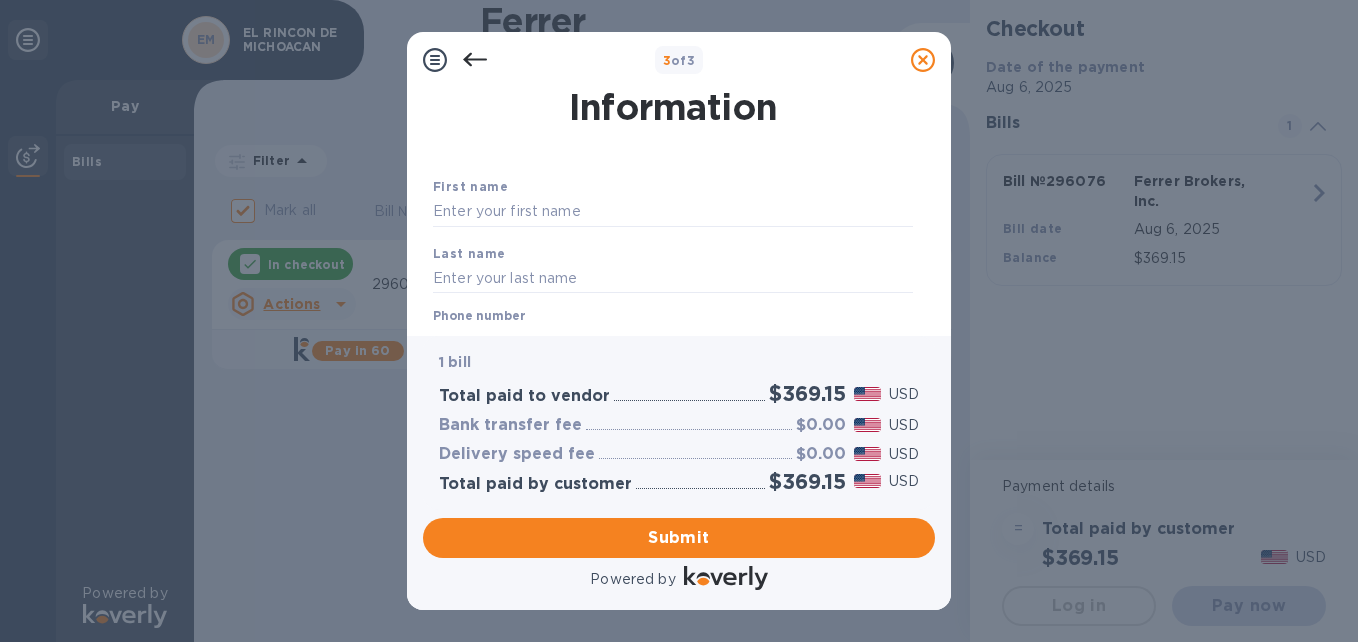 scroll, scrollTop: 36, scrollLeft: 0, axis: vertical 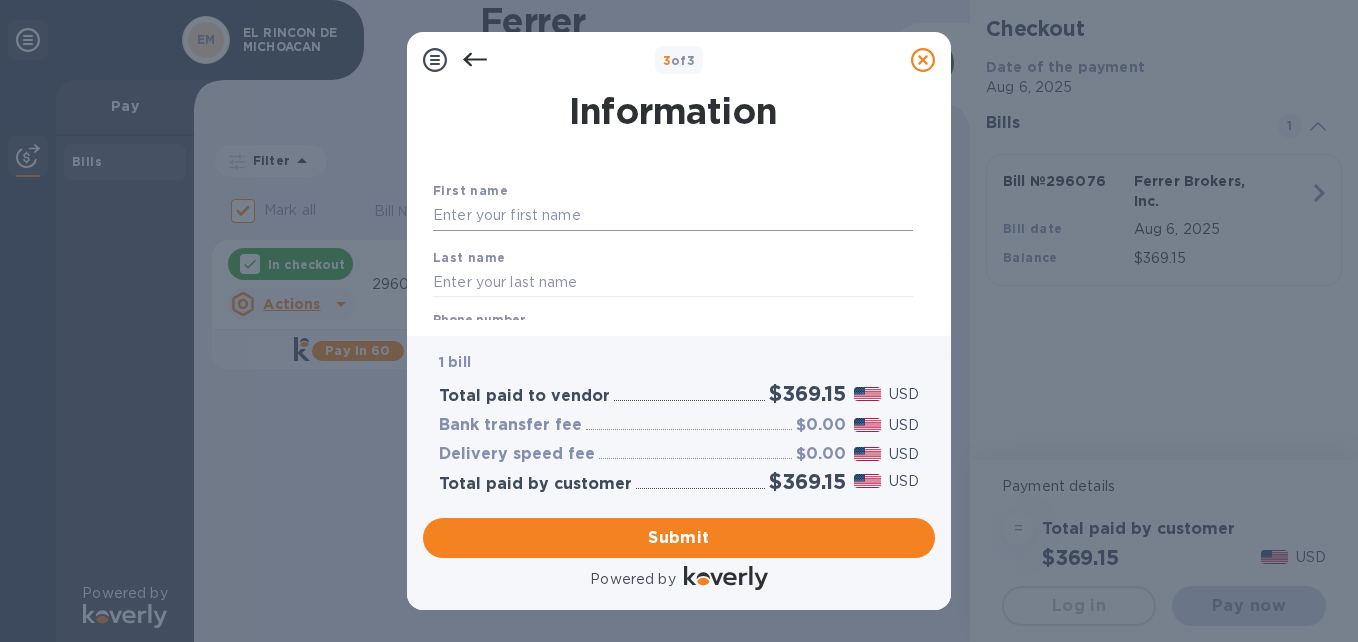 click at bounding box center (673, 216) 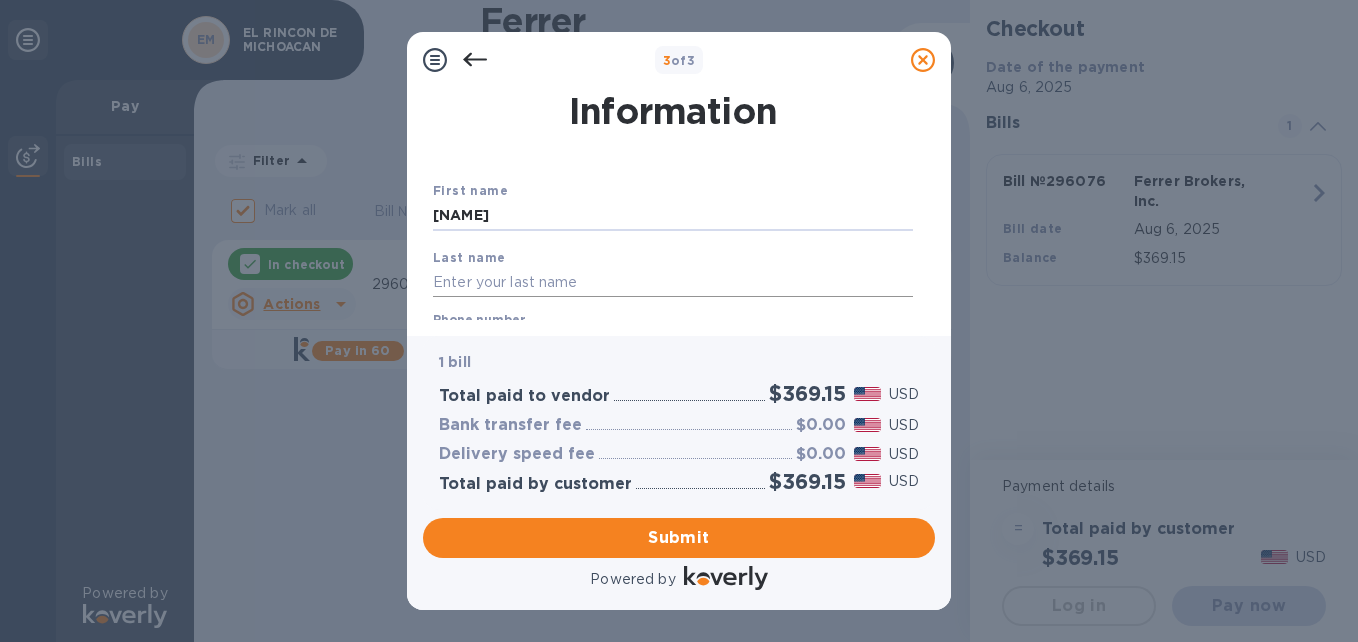 type on "[NAME]" 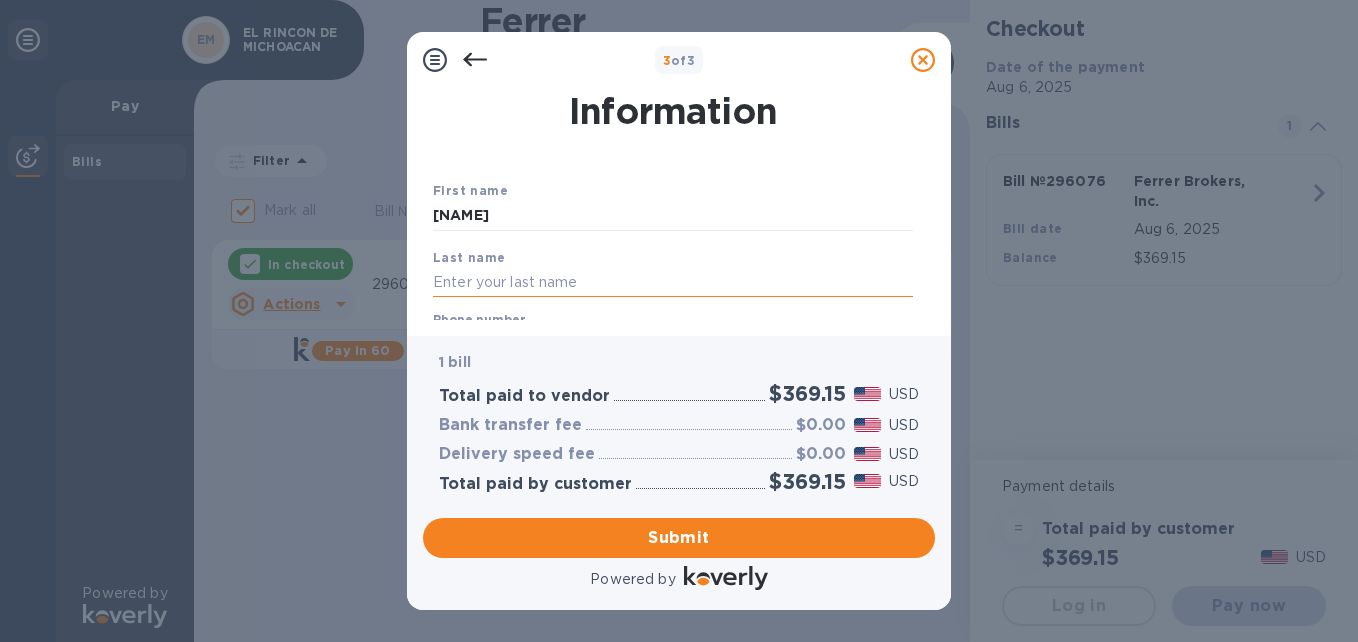 click at bounding box center (673, 282) 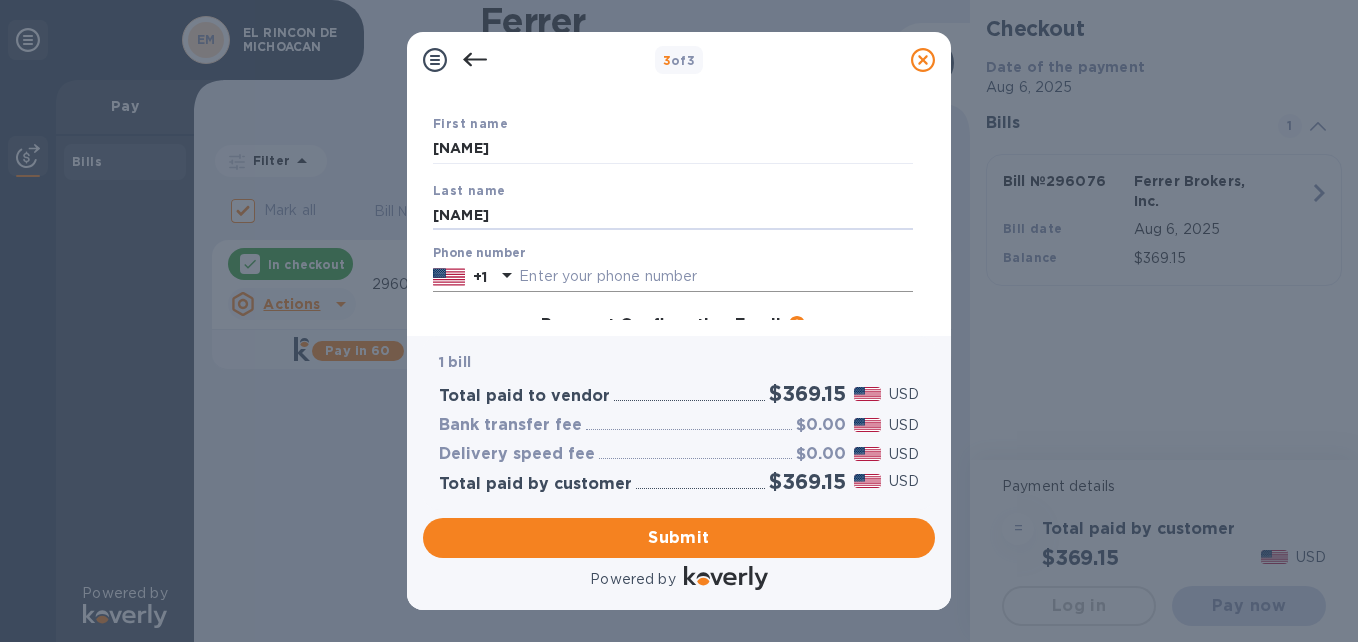 scroll, scrollTop: 136, scrollLeft: 0, axis: vertical 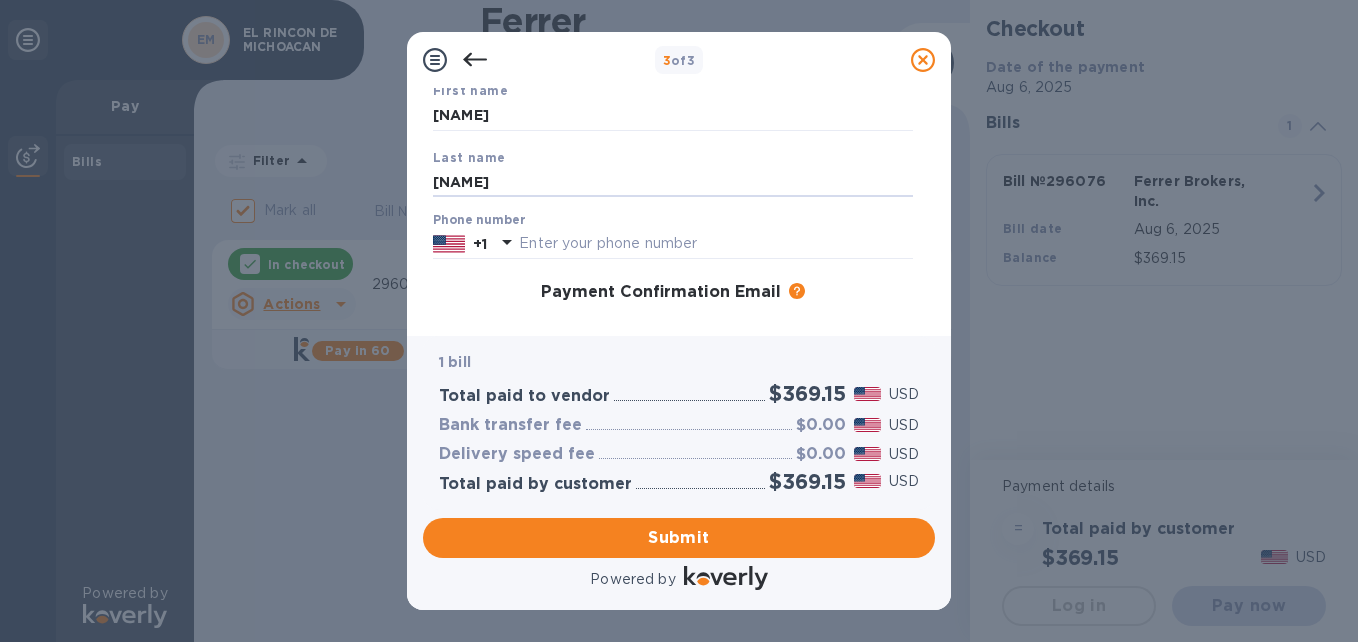 type on "[NAME]" 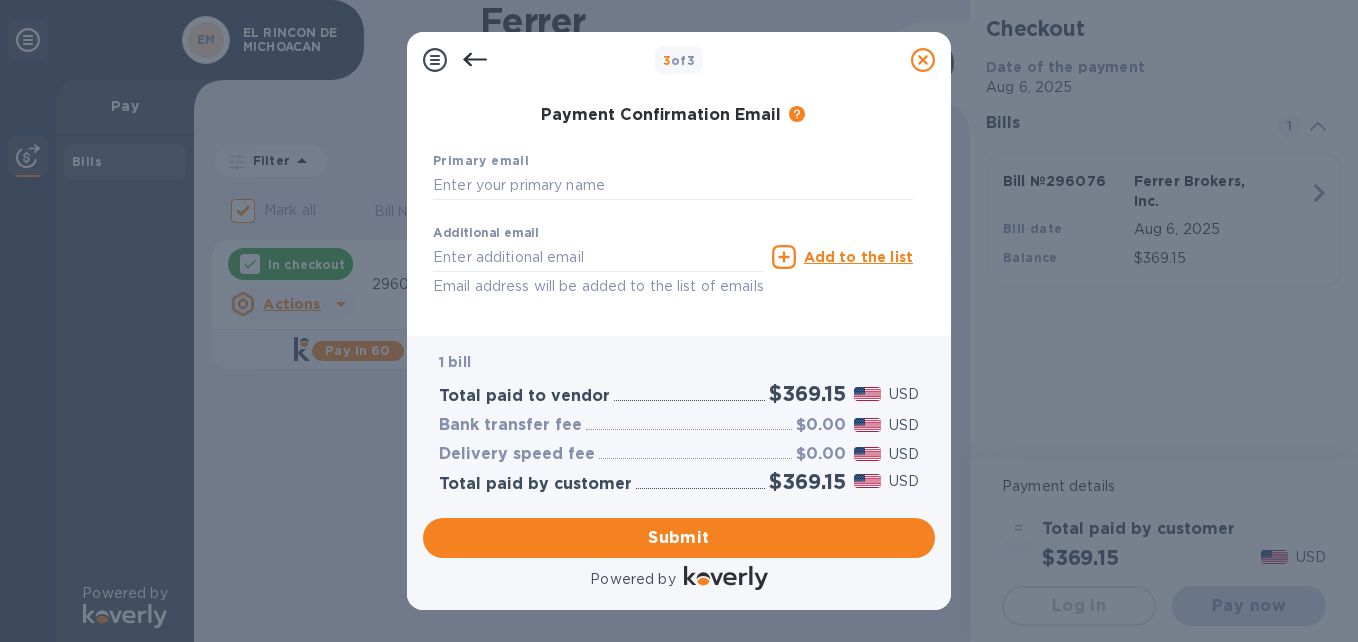 scroll, scrollTop: 283, scrollLeft: 0, axis: vertical 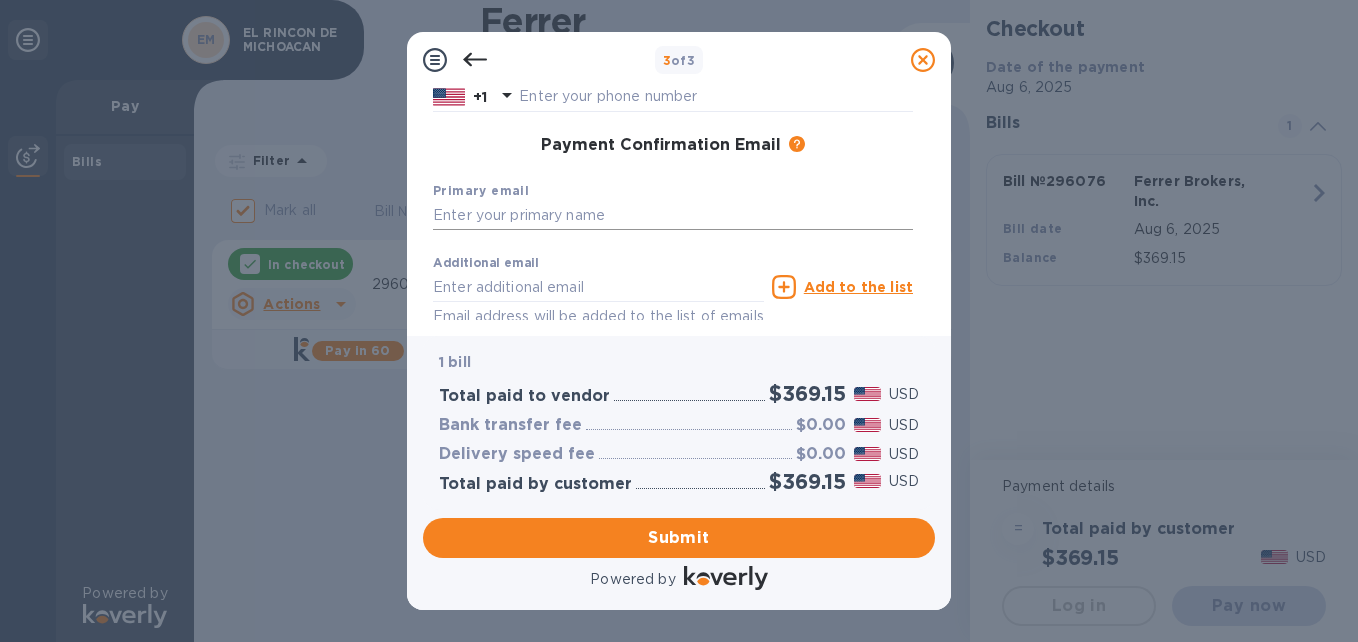 click at bounding box center (673, 216) 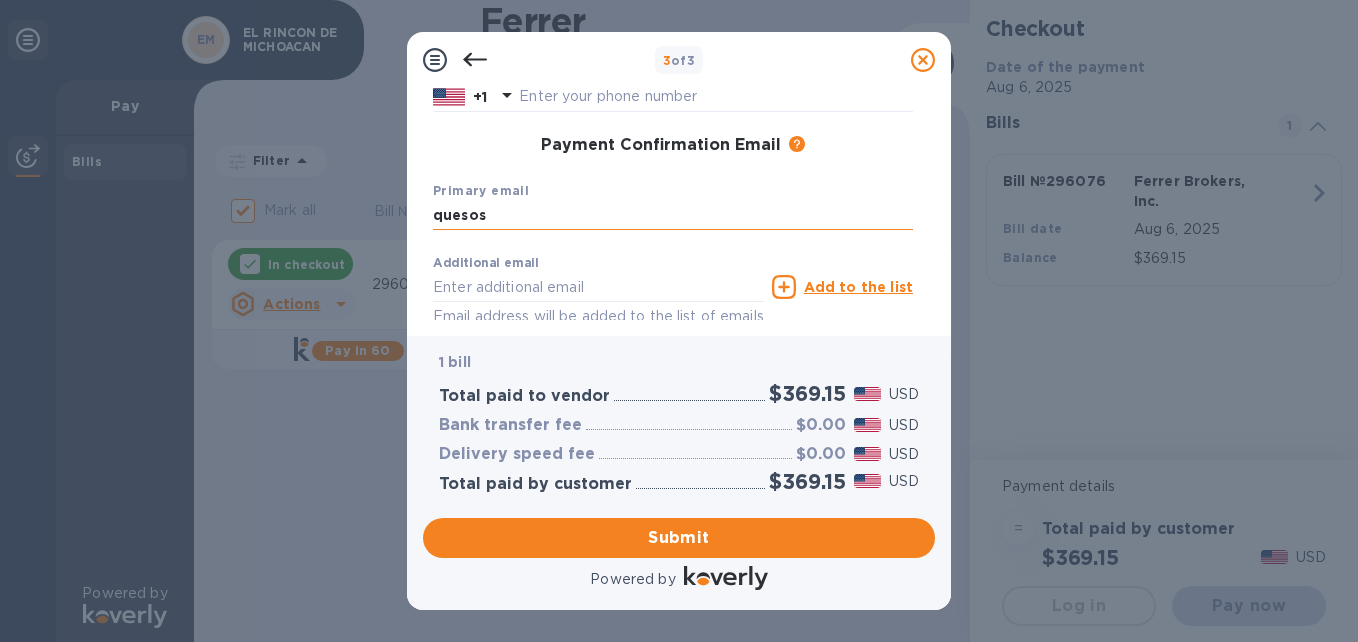 type on "quesoselrincondemichoacan@[EXAMPLE.COM]" 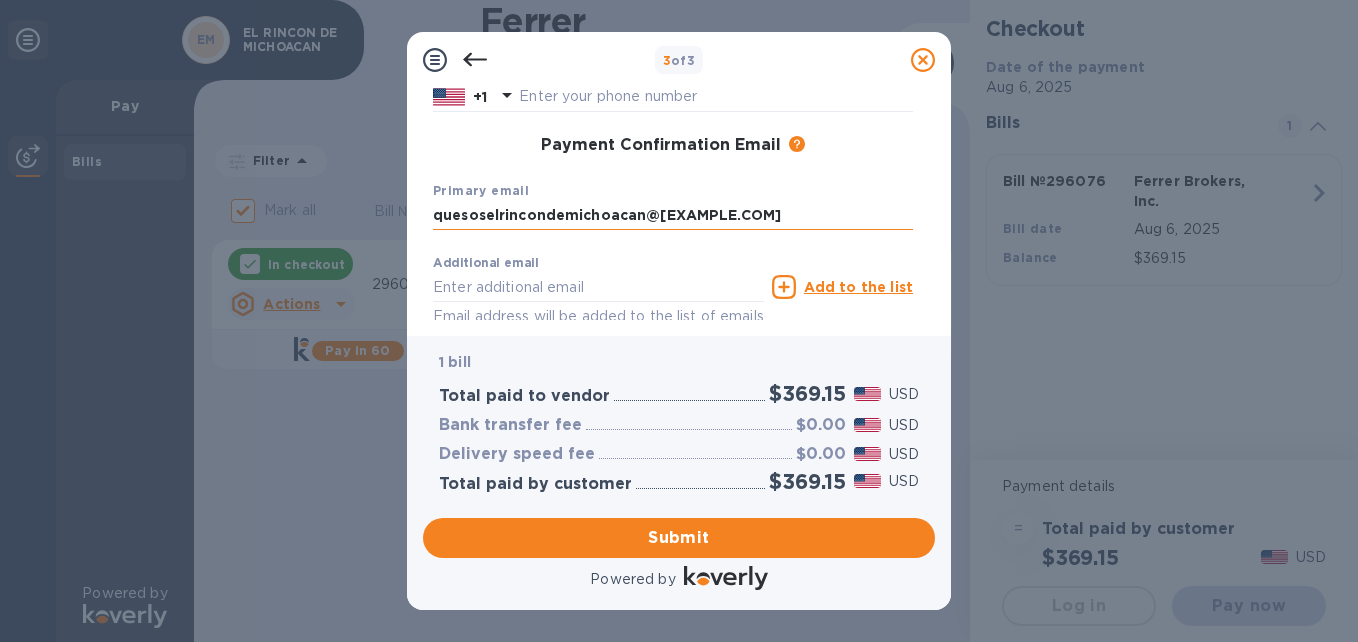 type on "[PHONE]" 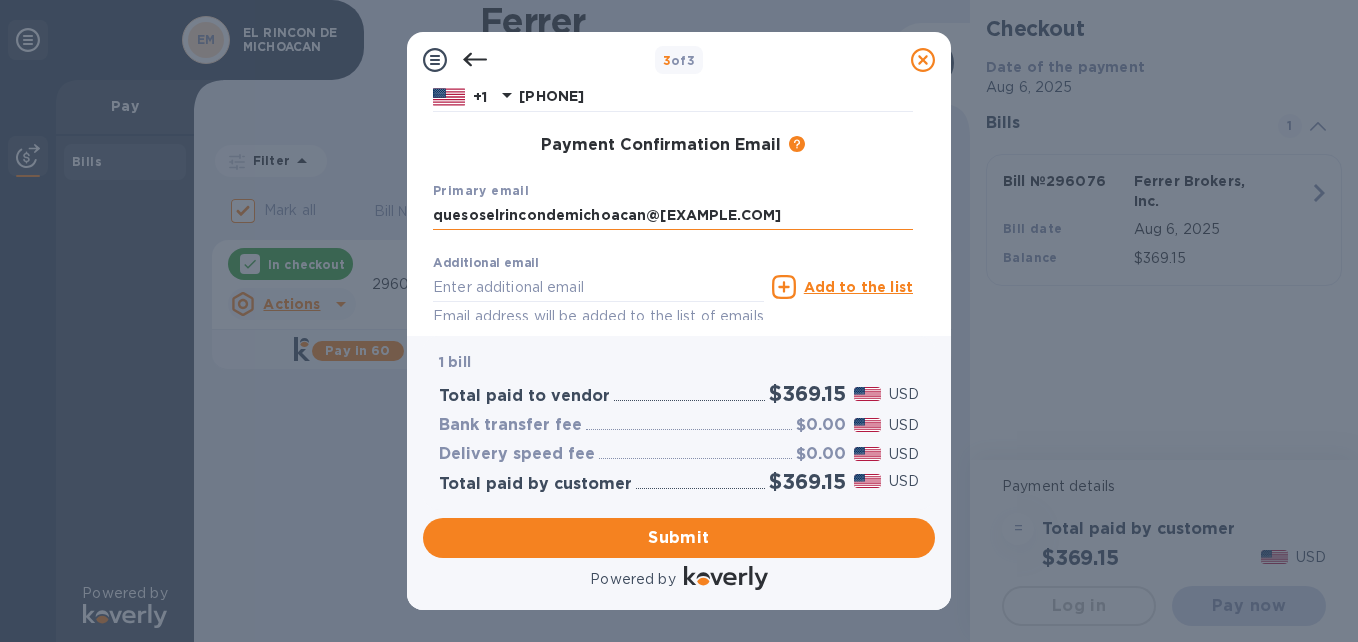 type on "quesoselrincondemichoacan@[EXAMPLE.COM]" 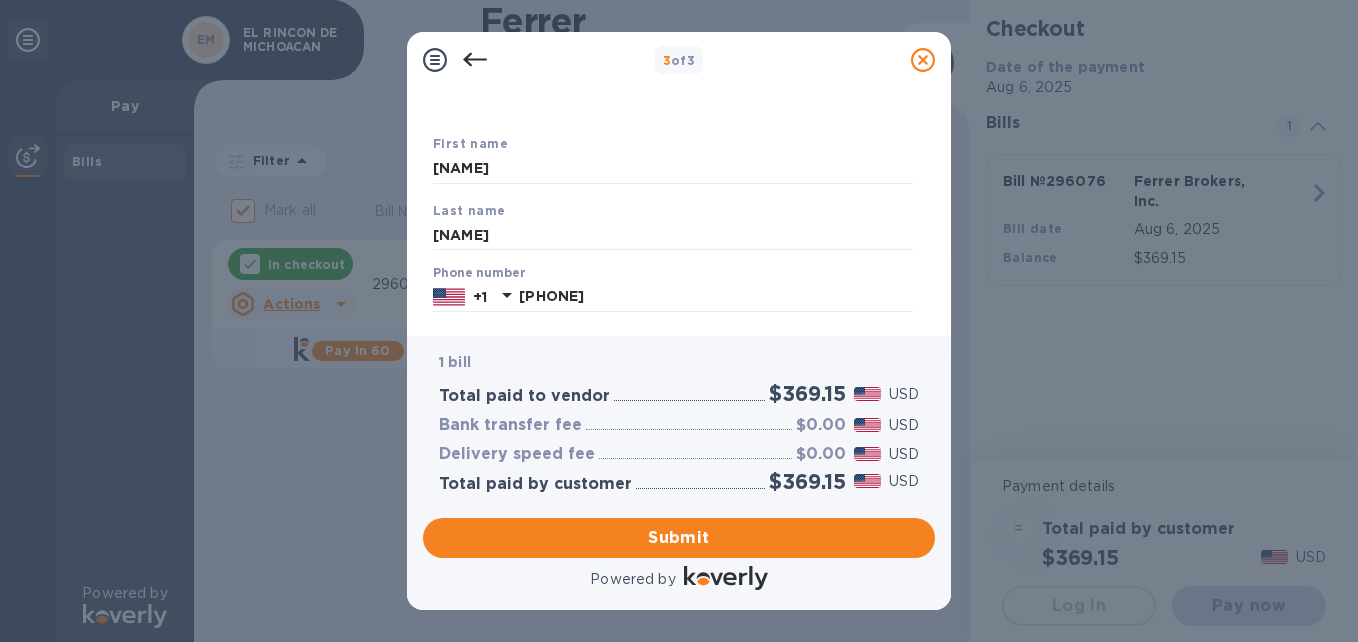 scroll, scrollTop: 383, scrollLeft: 0, axis: vertical 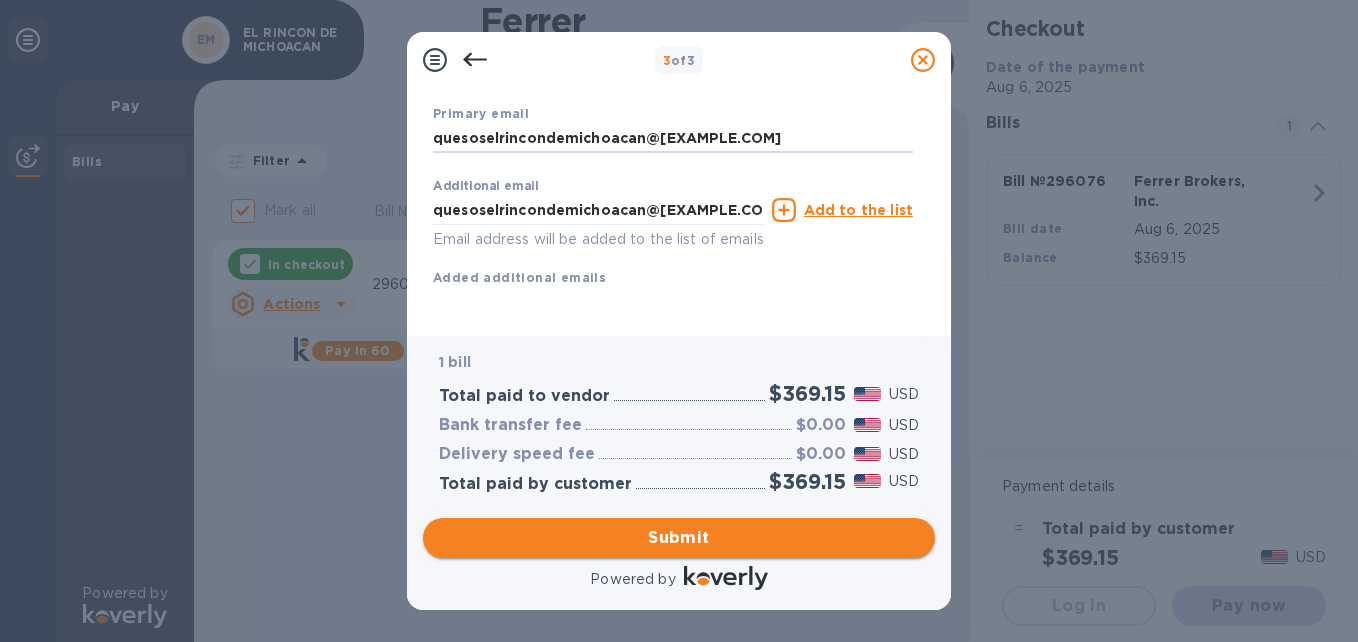 click on "Submit" at bounding box center [679, 538] 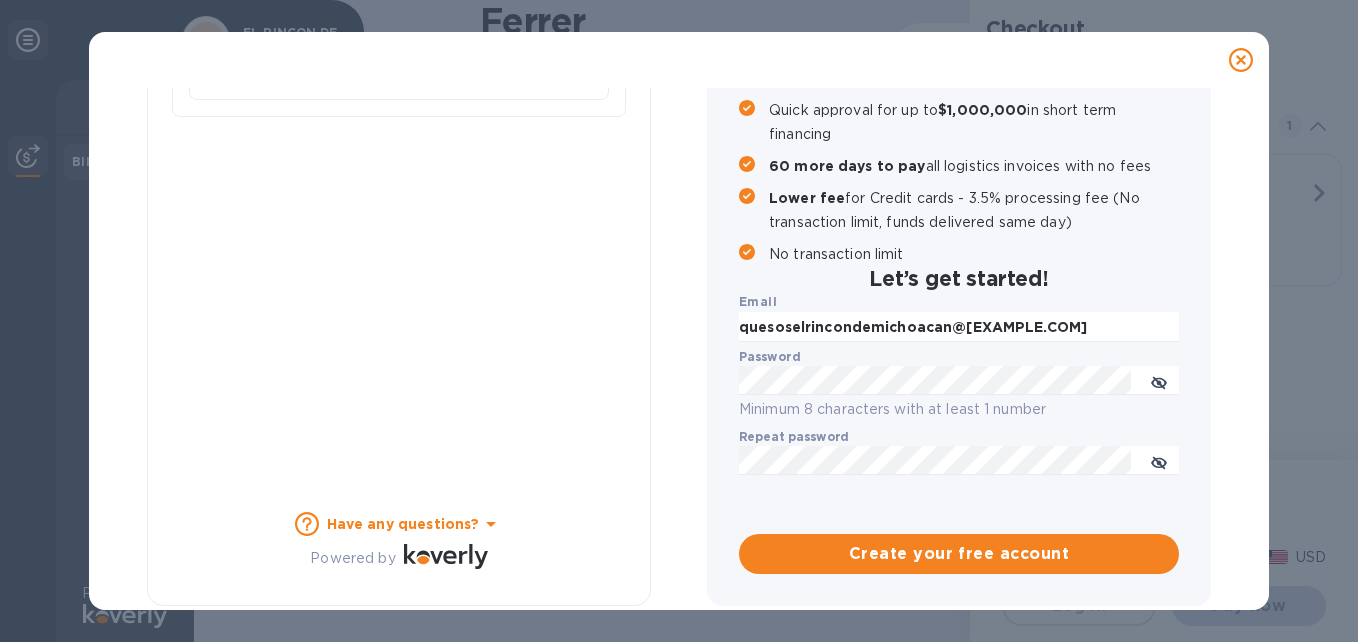 checkbox on "false" 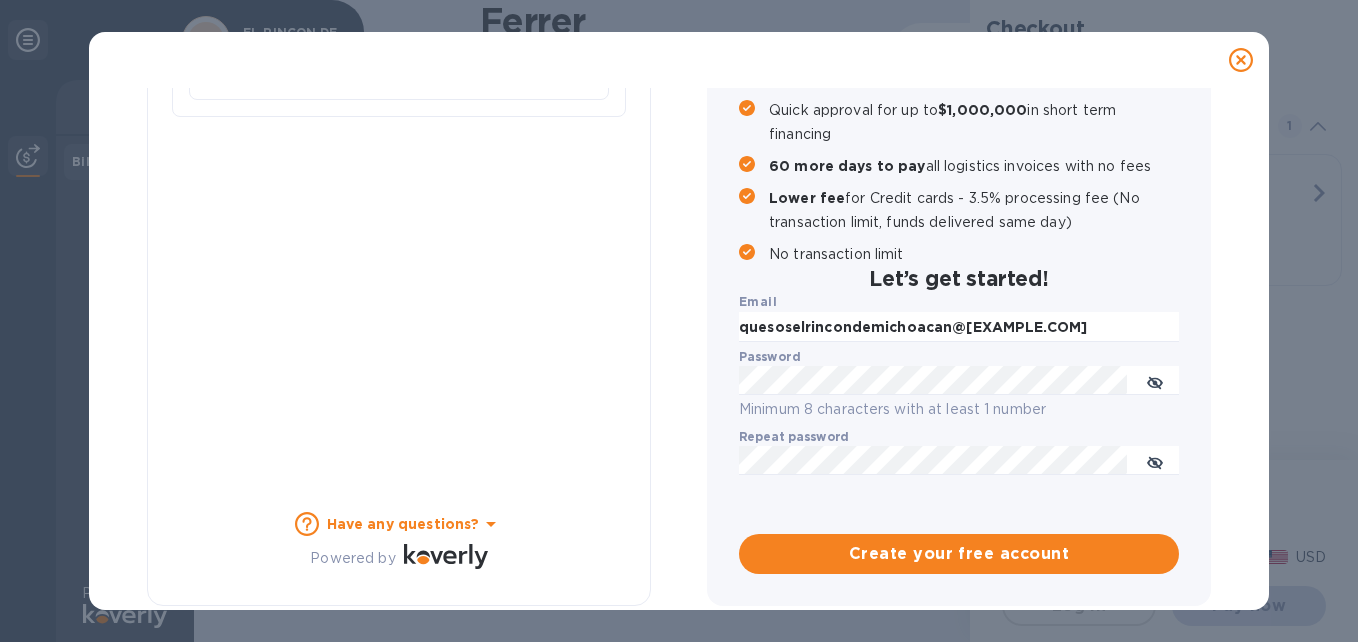 scroll, scrollTop: 278, scrollLeft: 0, axis: vertical 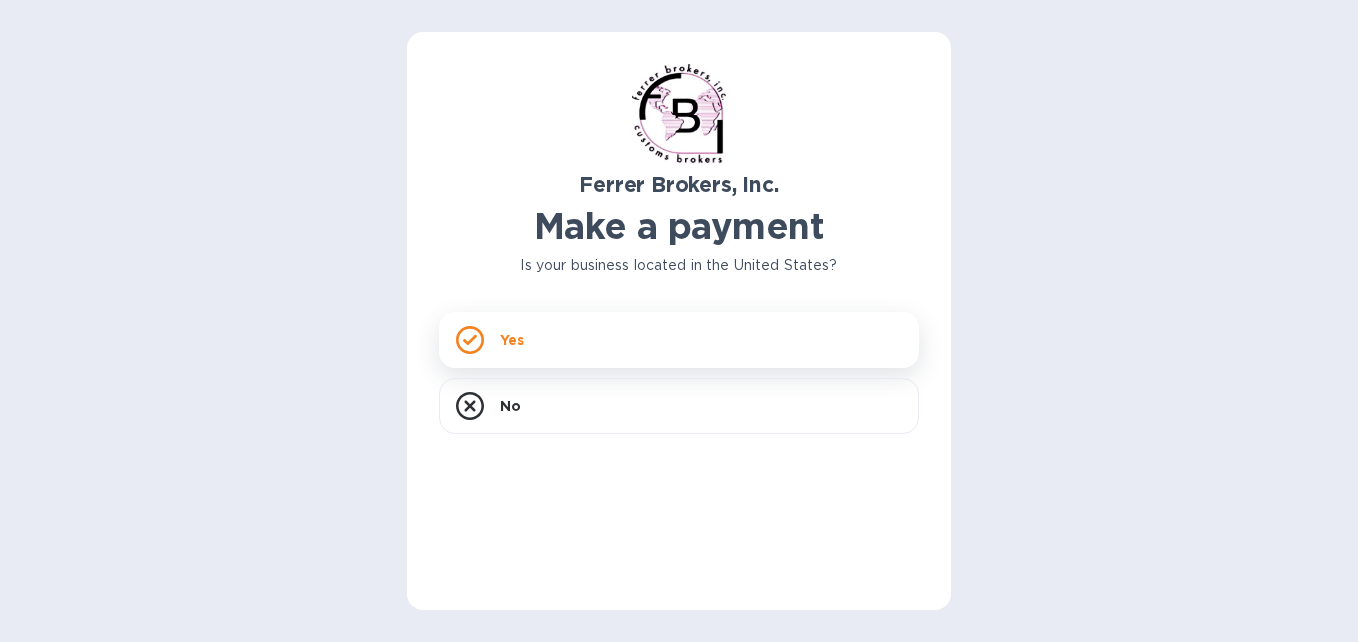 click on "Yes" at bounding box center (679, 340) 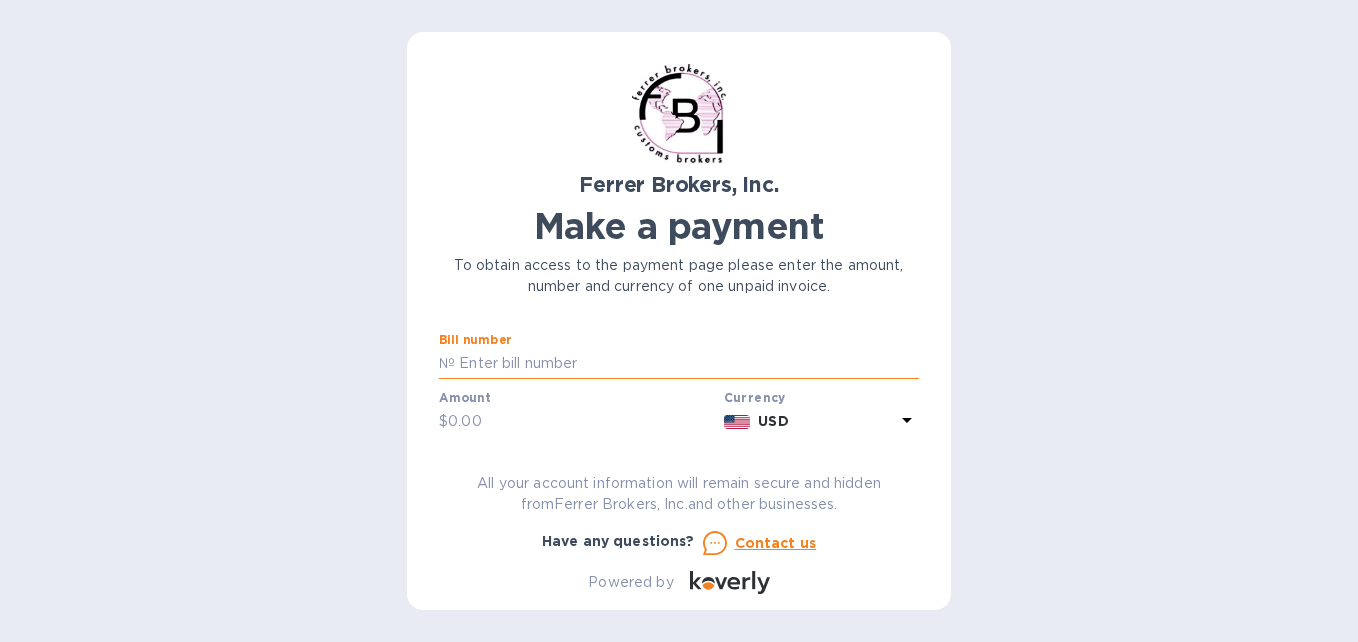 click at bounding box center (687, 364) 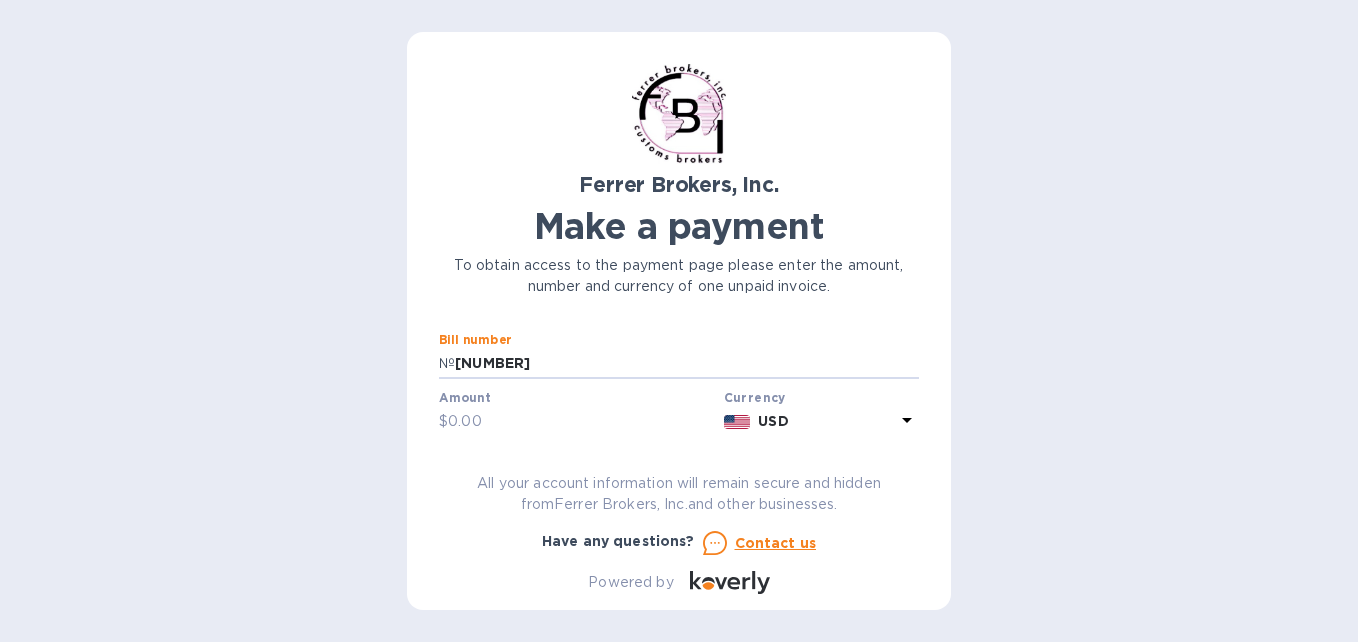 type on "296002" 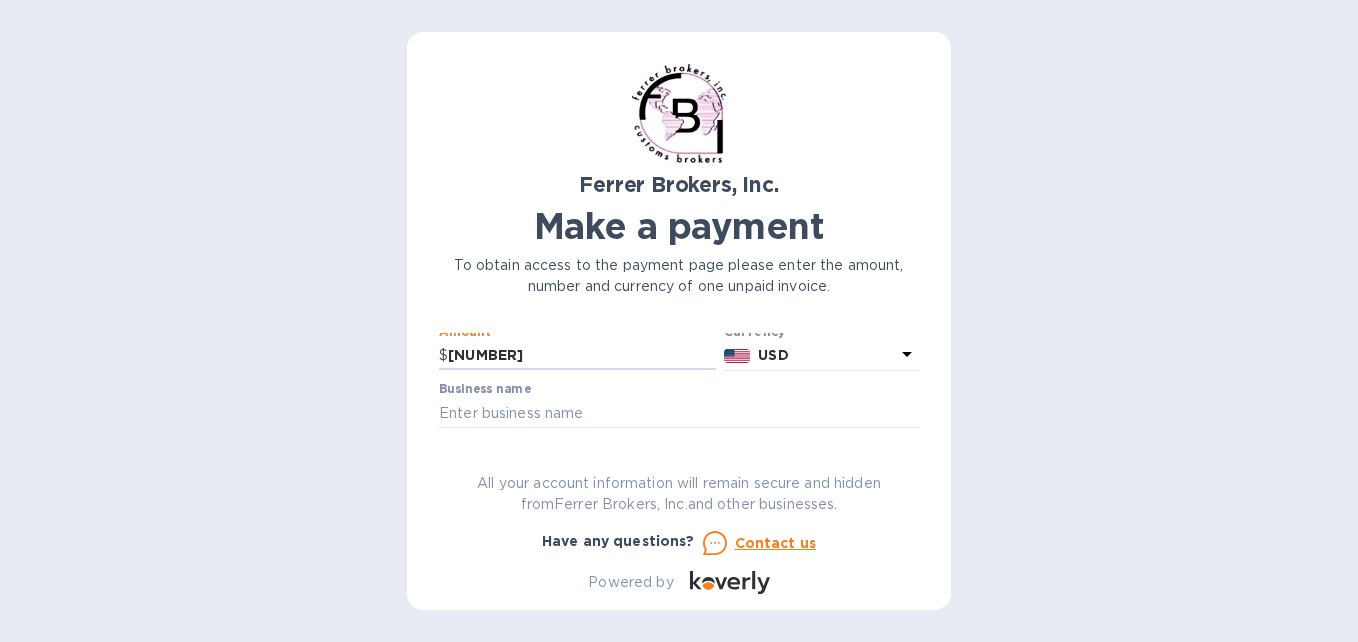scroll, scrollTop: 100, scrollLeft: 0, axis: vertical 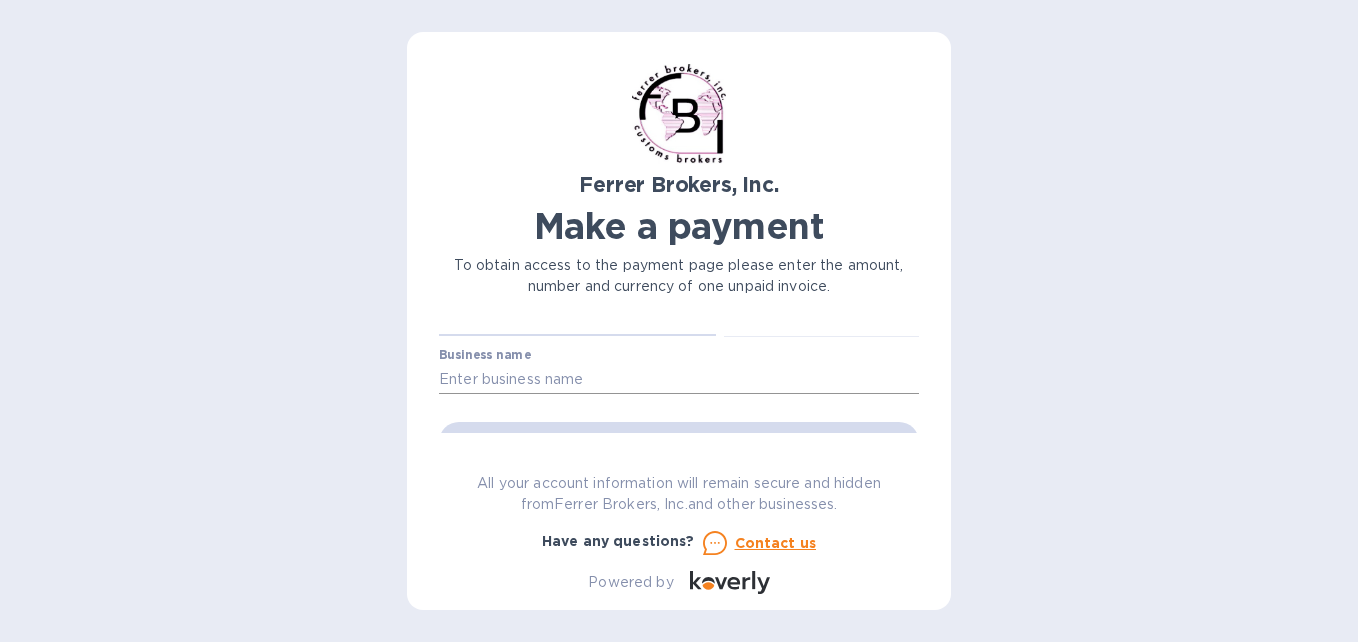 type on "180.36" 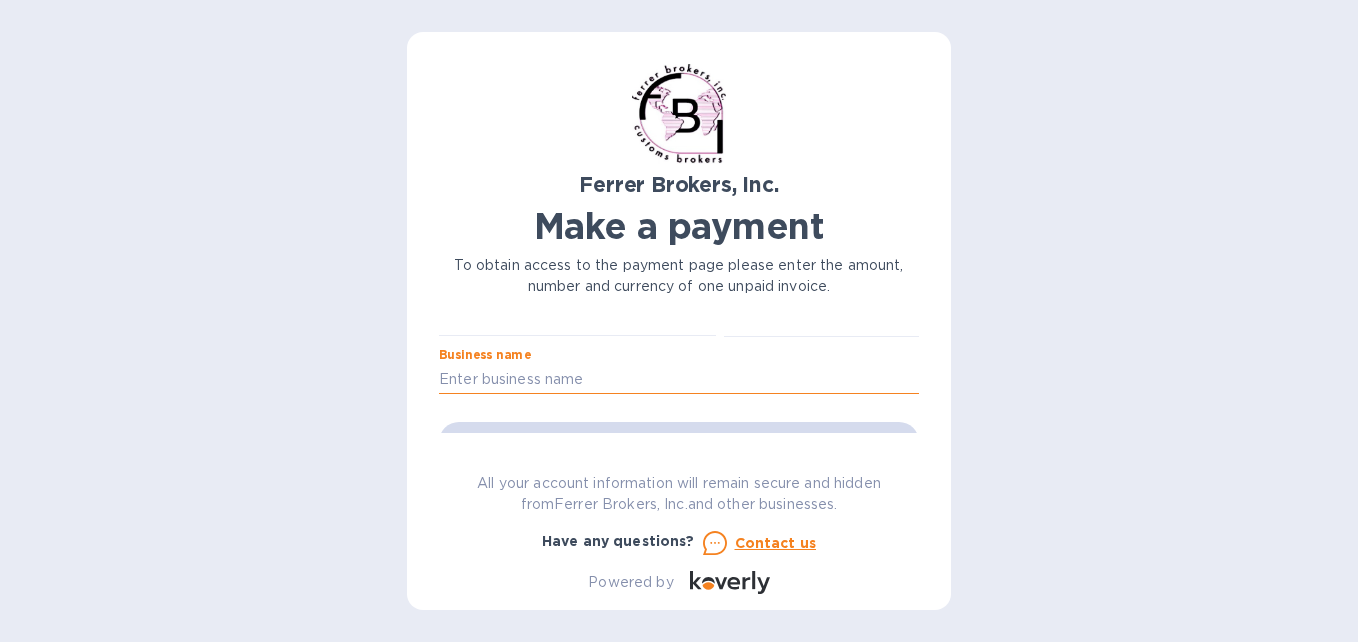 click at bounding box center [679, 379] 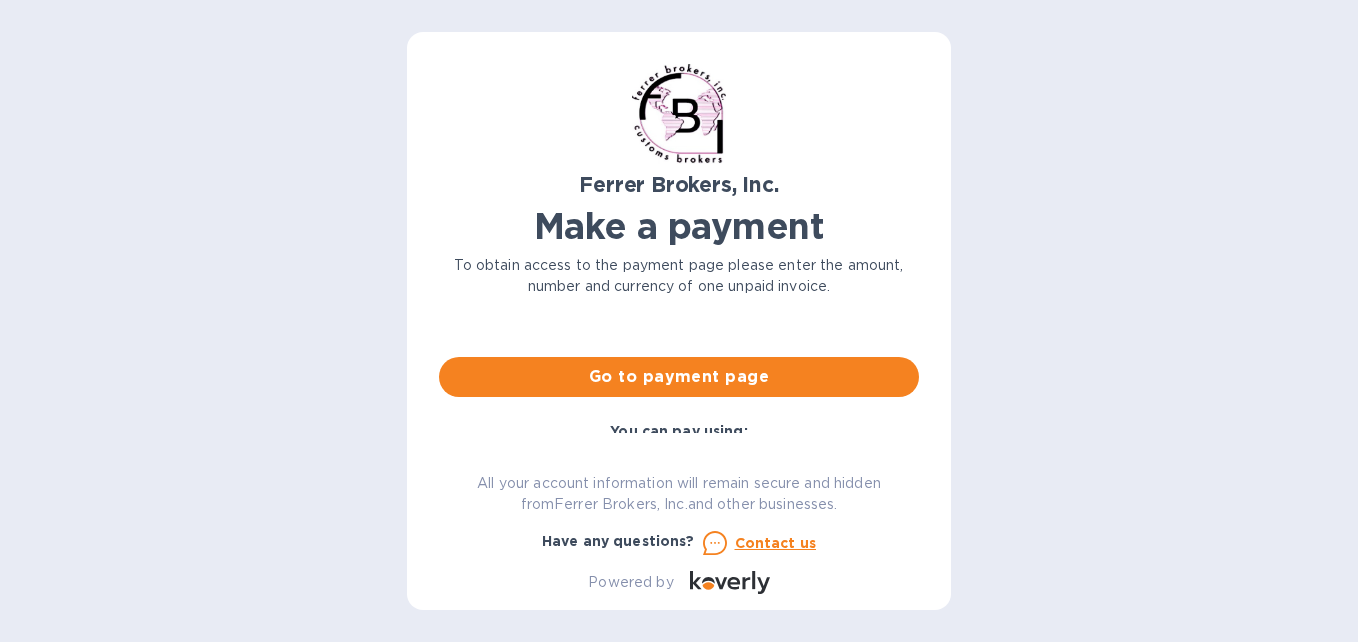 scroll, scrollTop: 200, scrollLeft: 0, axis: vertical 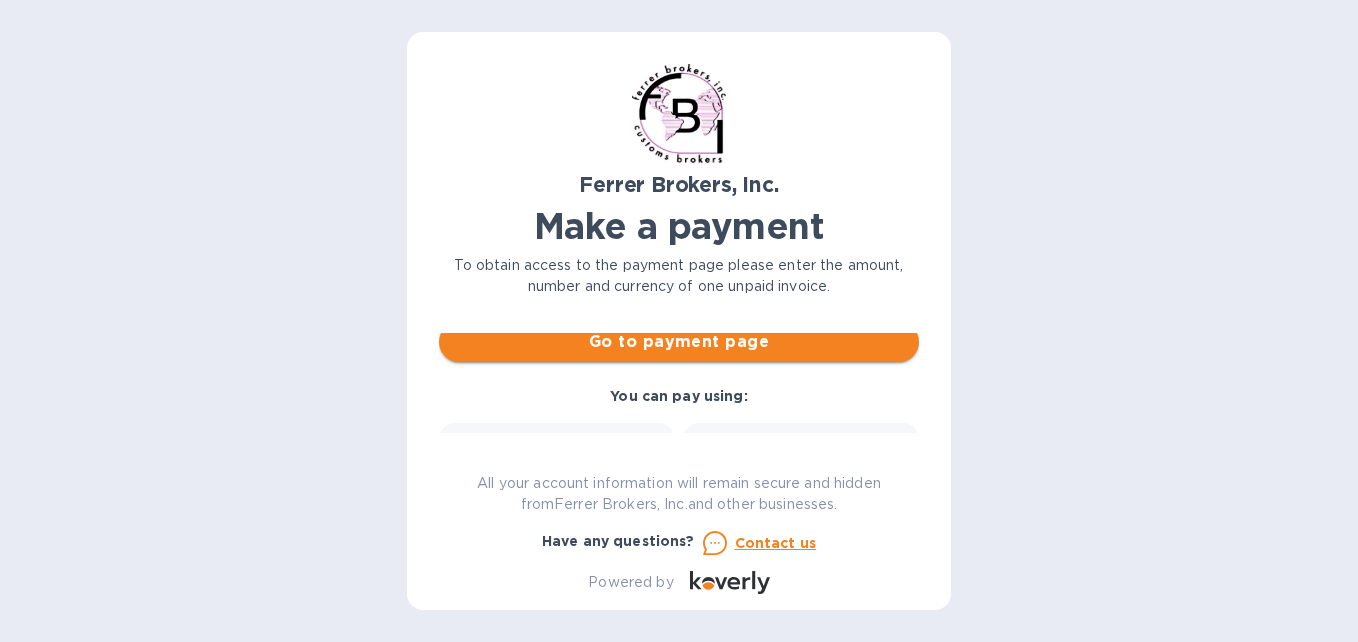click on "Go to payment page" at bounding box center [679, 342] 